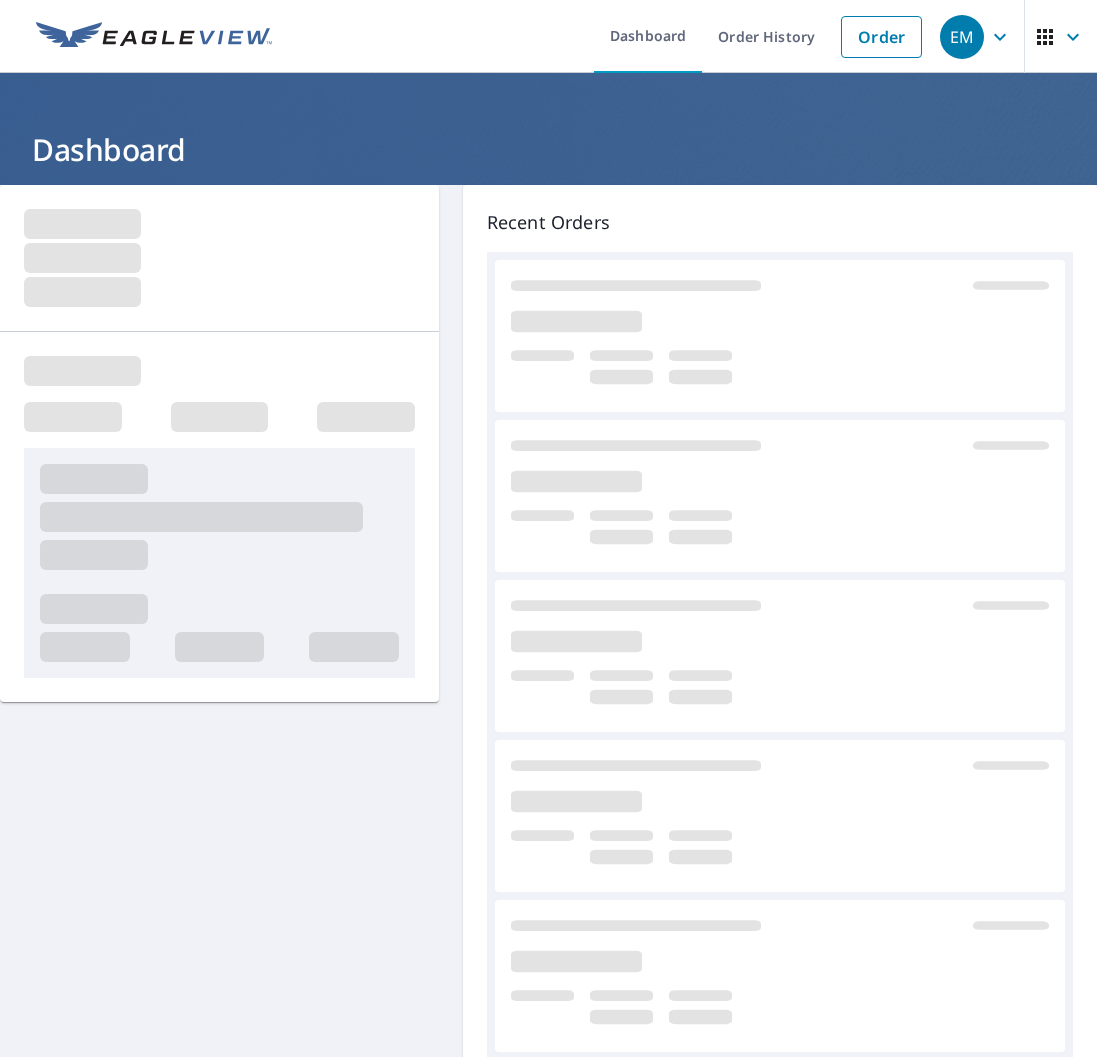 scroll, scrollTop: 0, scrollLeft: 0, axis: both 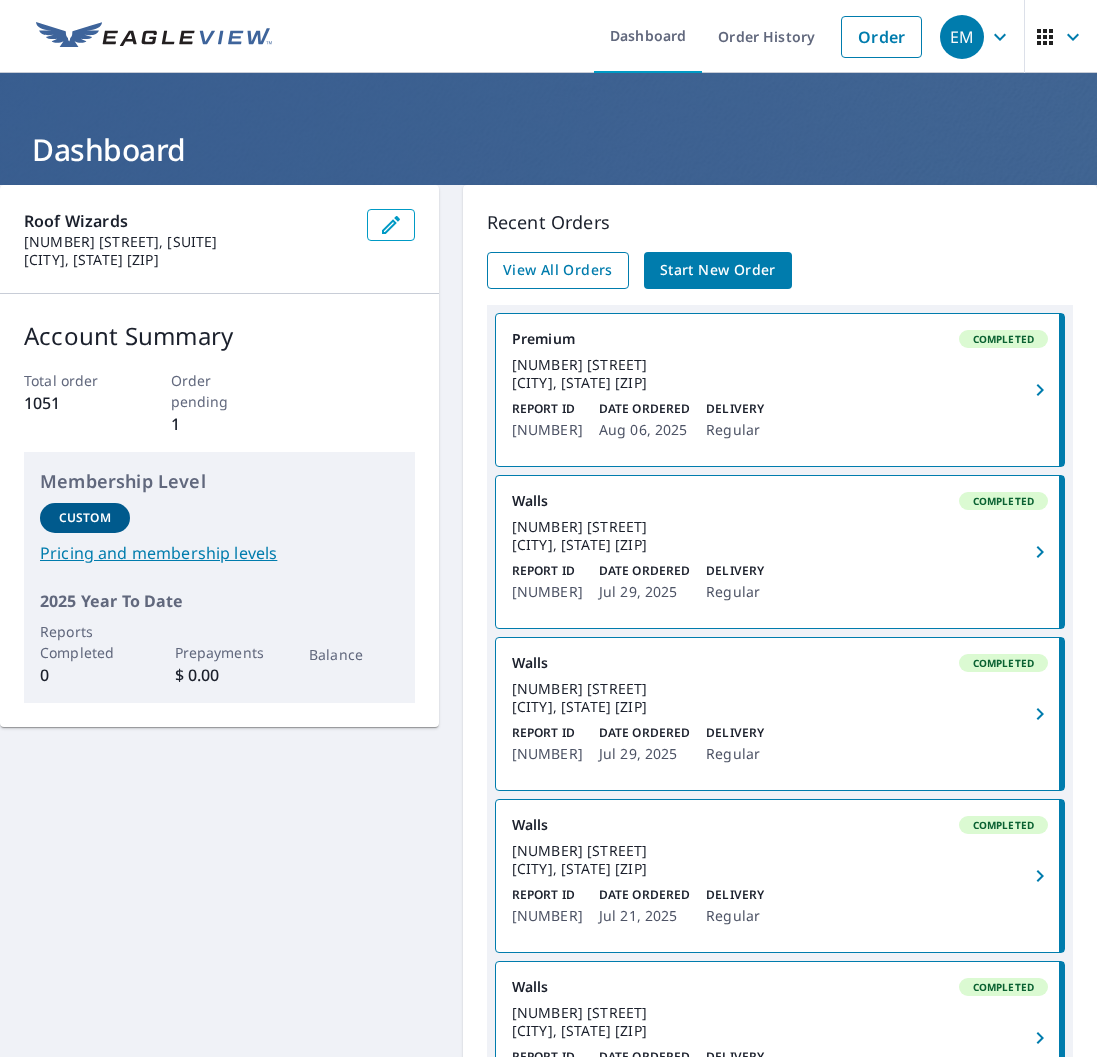 click on "View All Orders" at bounding box center [558, 270] 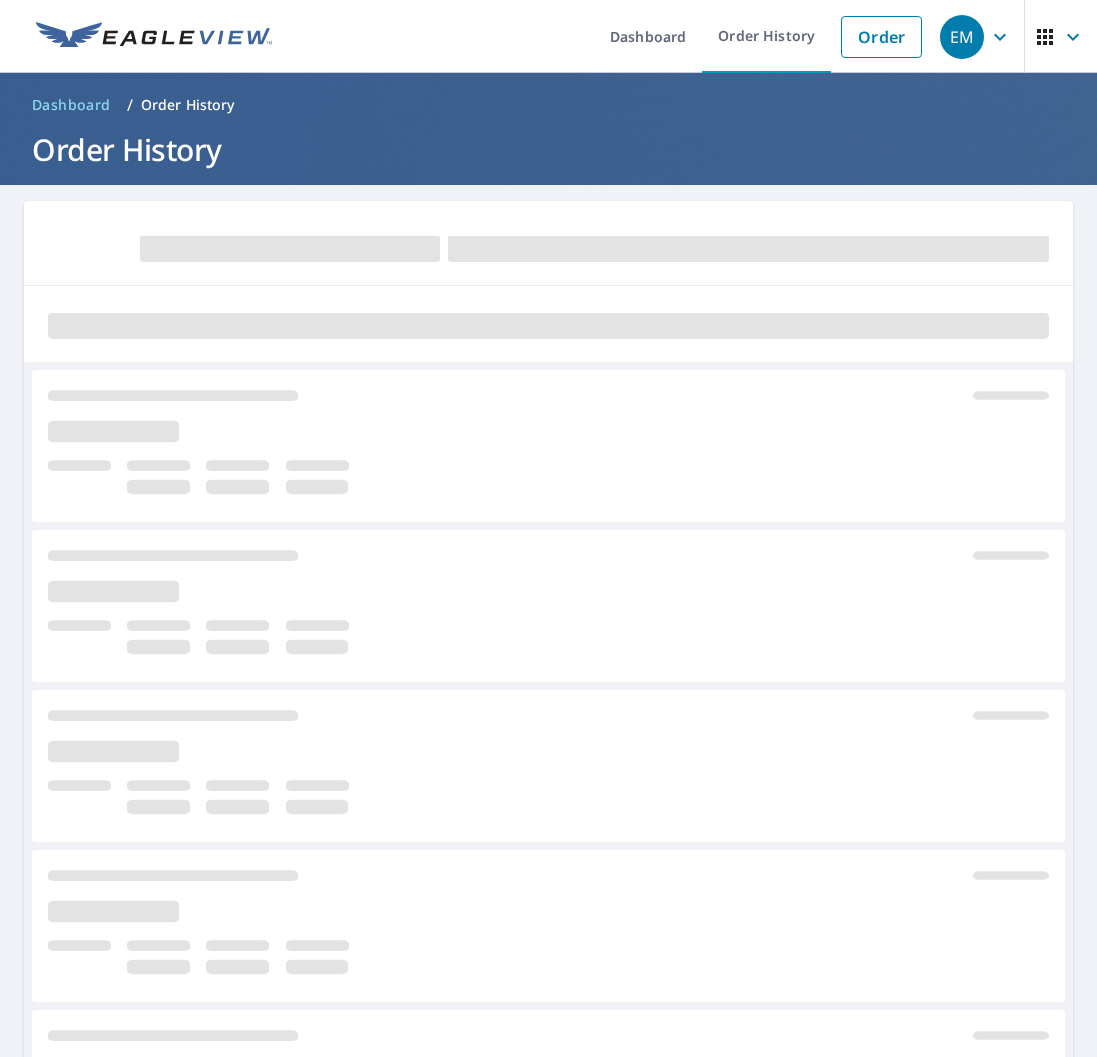 scroll, scrollTop: 0, scrollLeft: 1, axis: horizontal 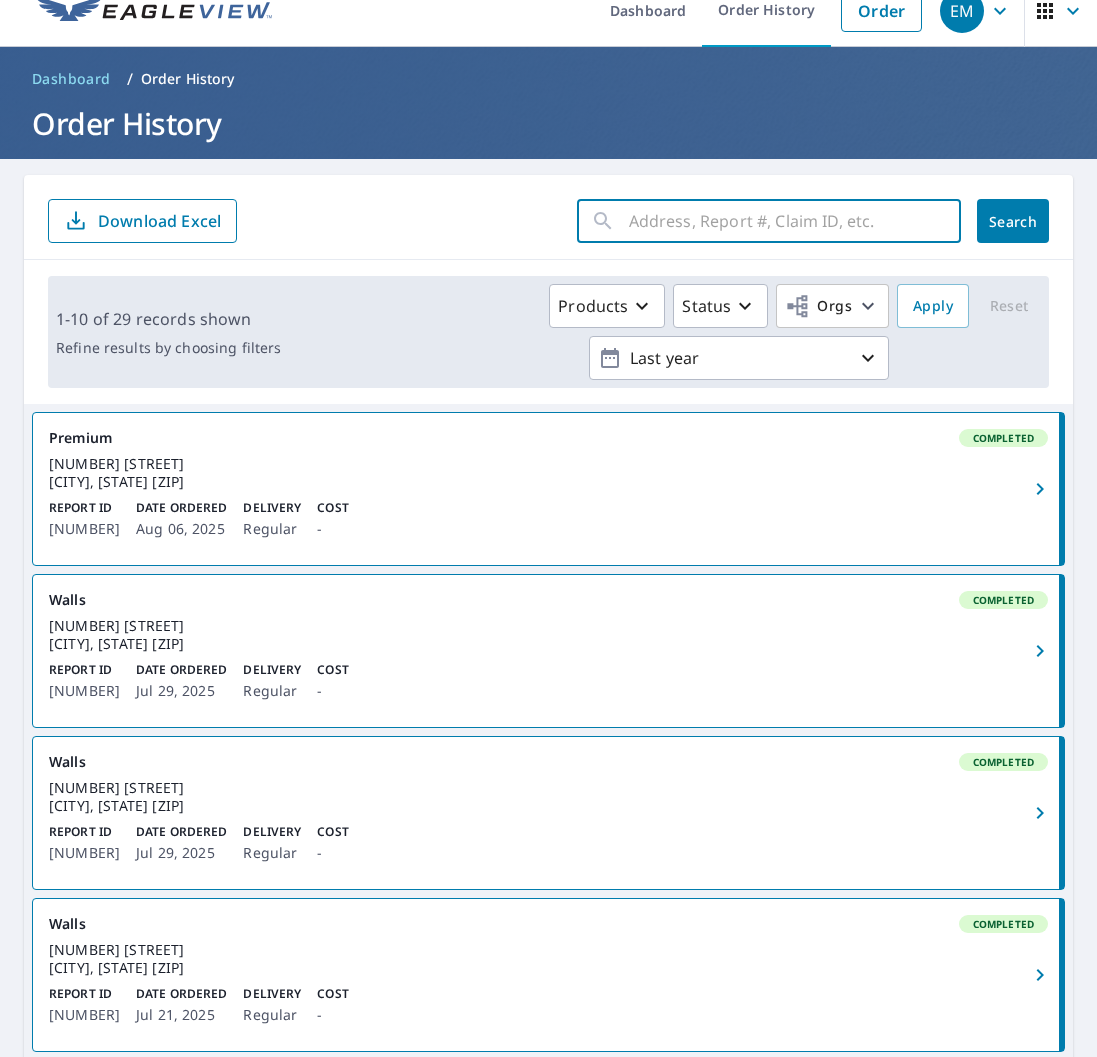 click at bounding box center [795, 221] 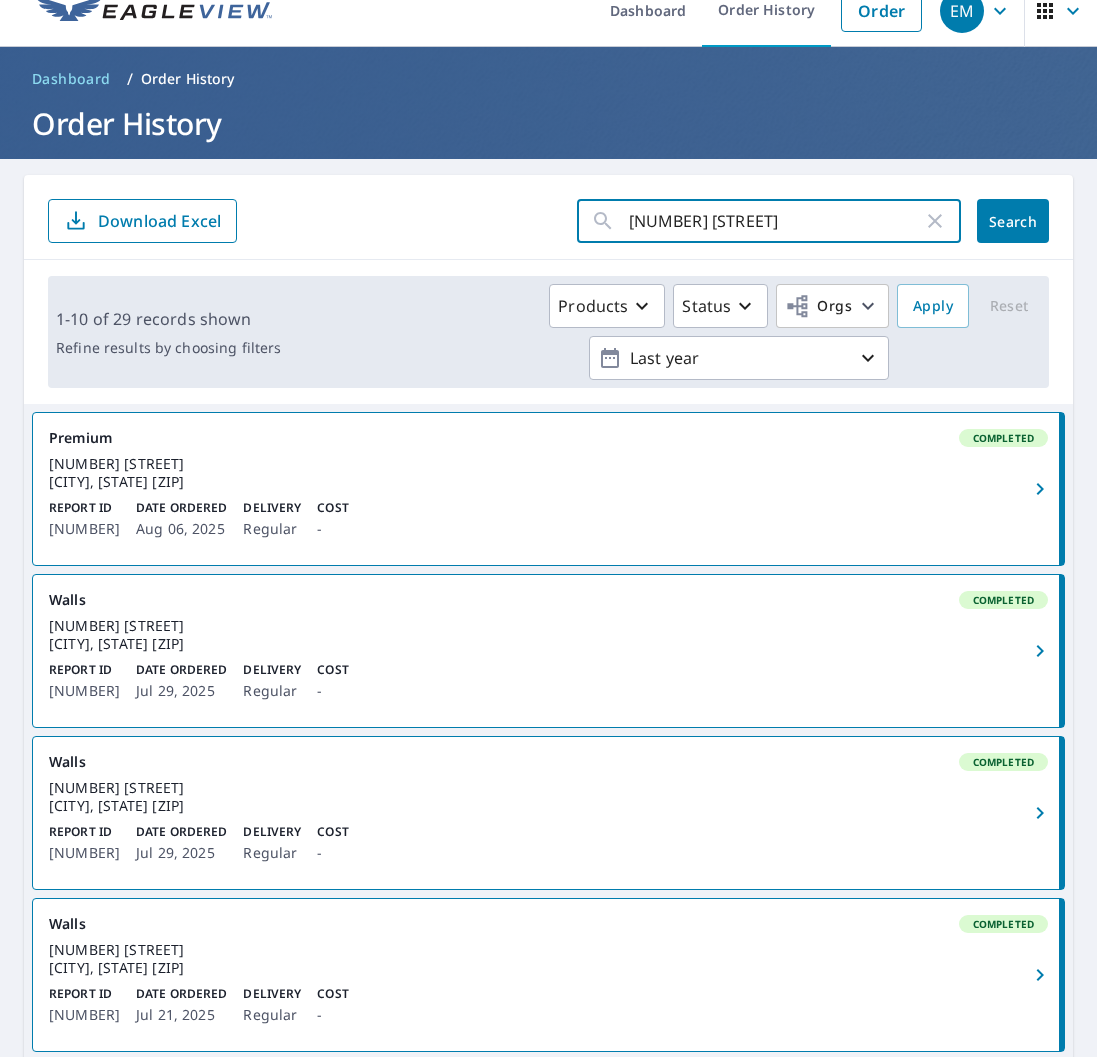 type on "[NUMBER] [STREET]" 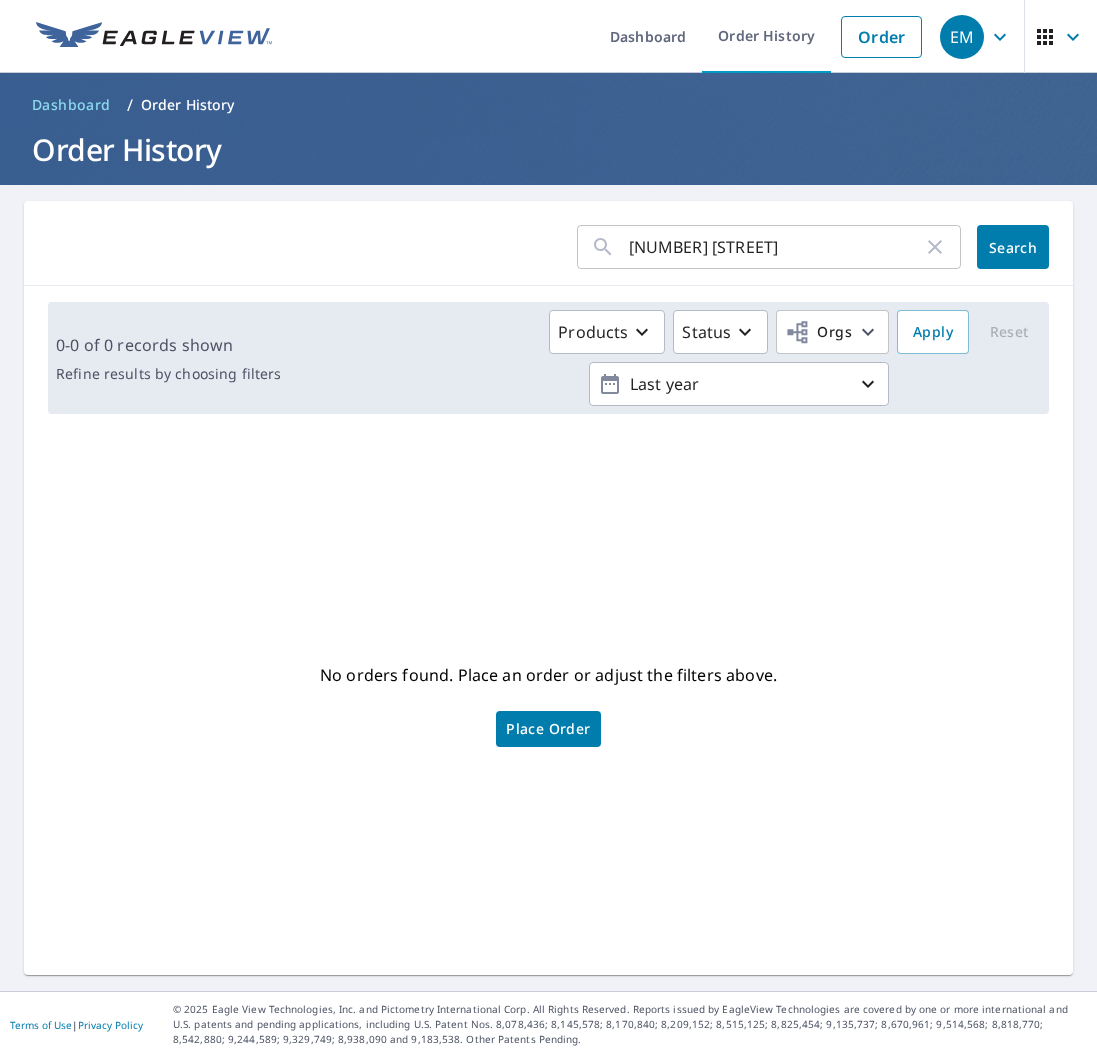 scroll, scrollTop: 0, scrollLeft: 0, axis: both 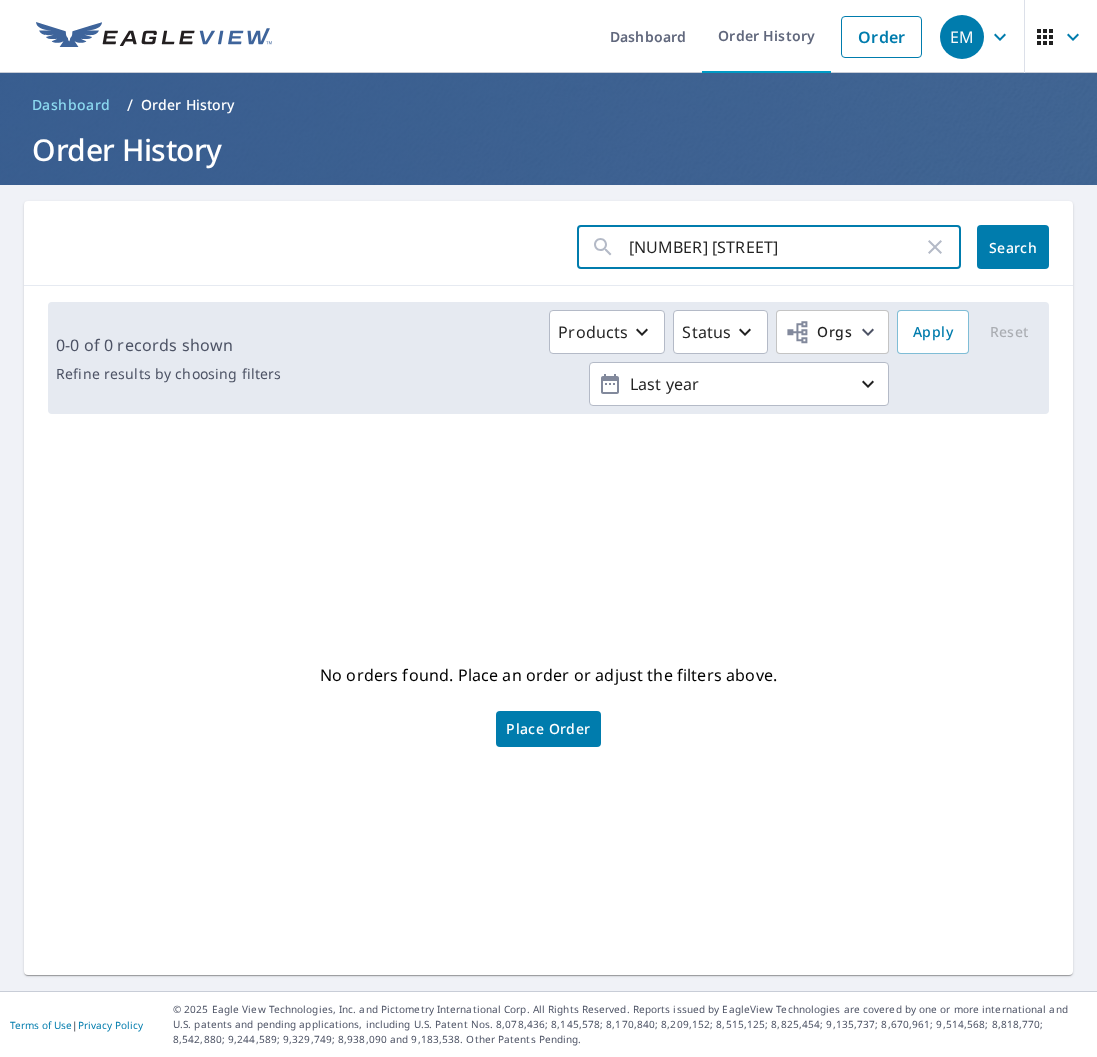 type on "8 walnut" 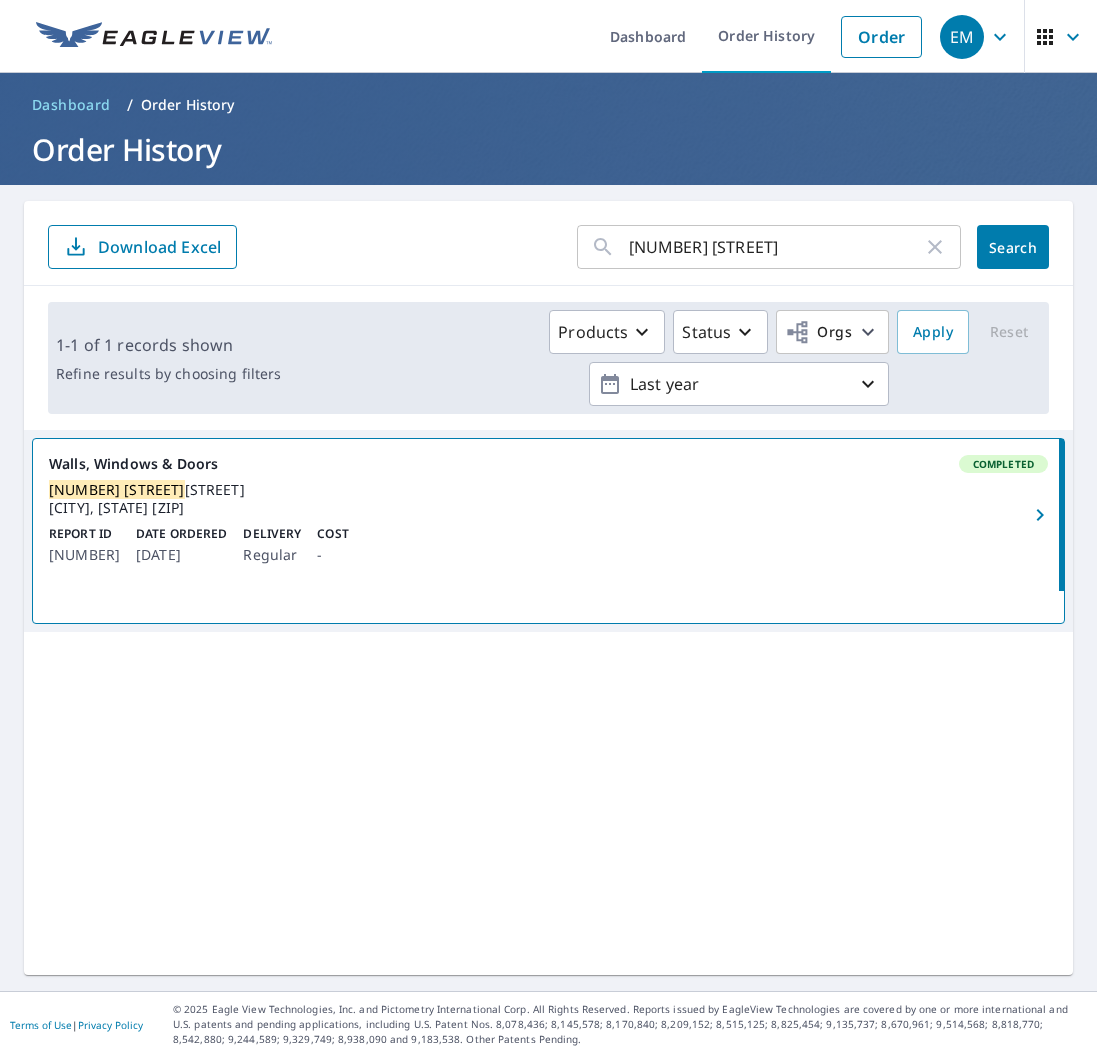 click on "Report ID 65183302 Date Ordered May 12, 2025 Delivery Regular Cost -" at bounding box center [548, 546] 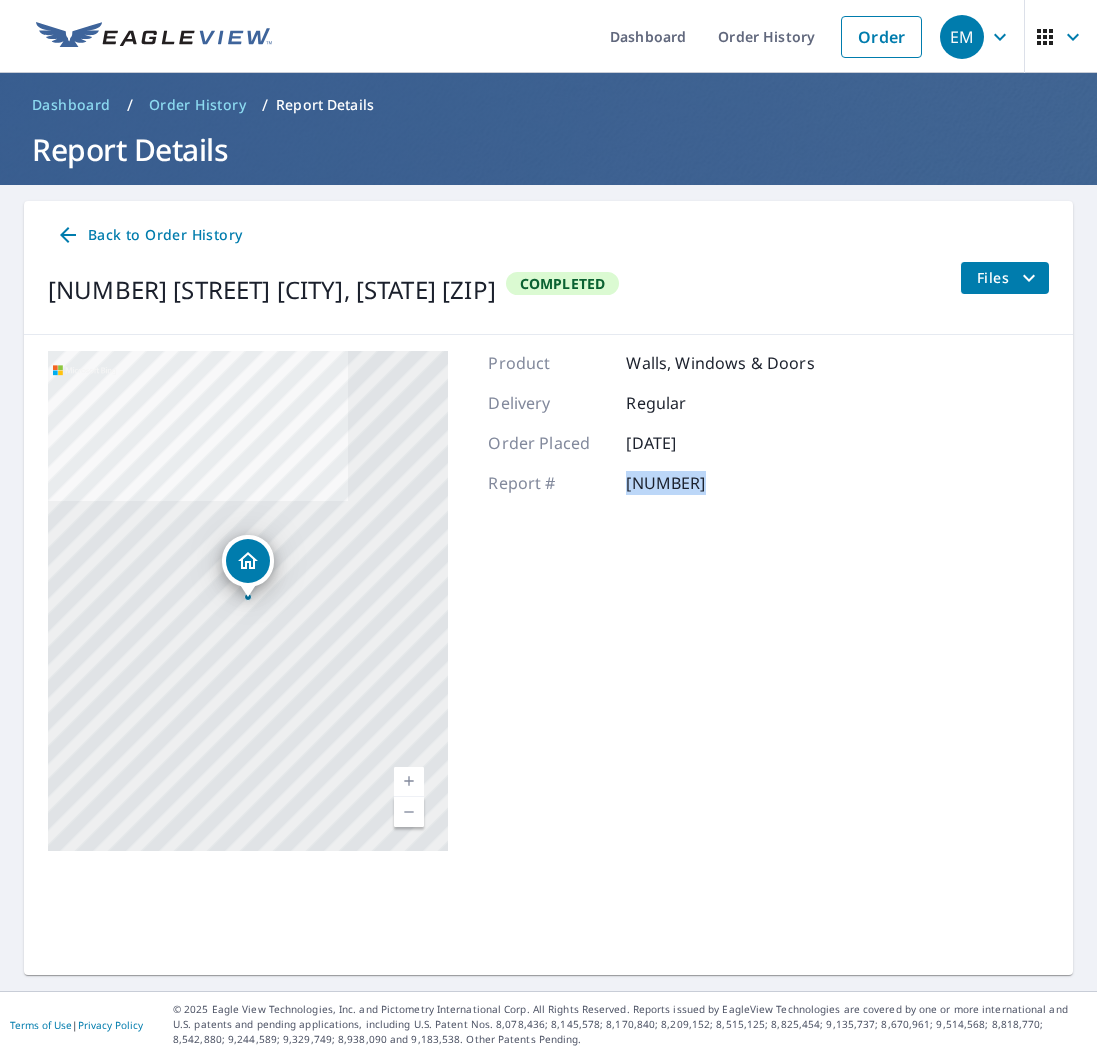 drag, startPoint x: 712, startPoint y: 486, endPoint x: 620, endPoint y: 483, distance: 92.0489 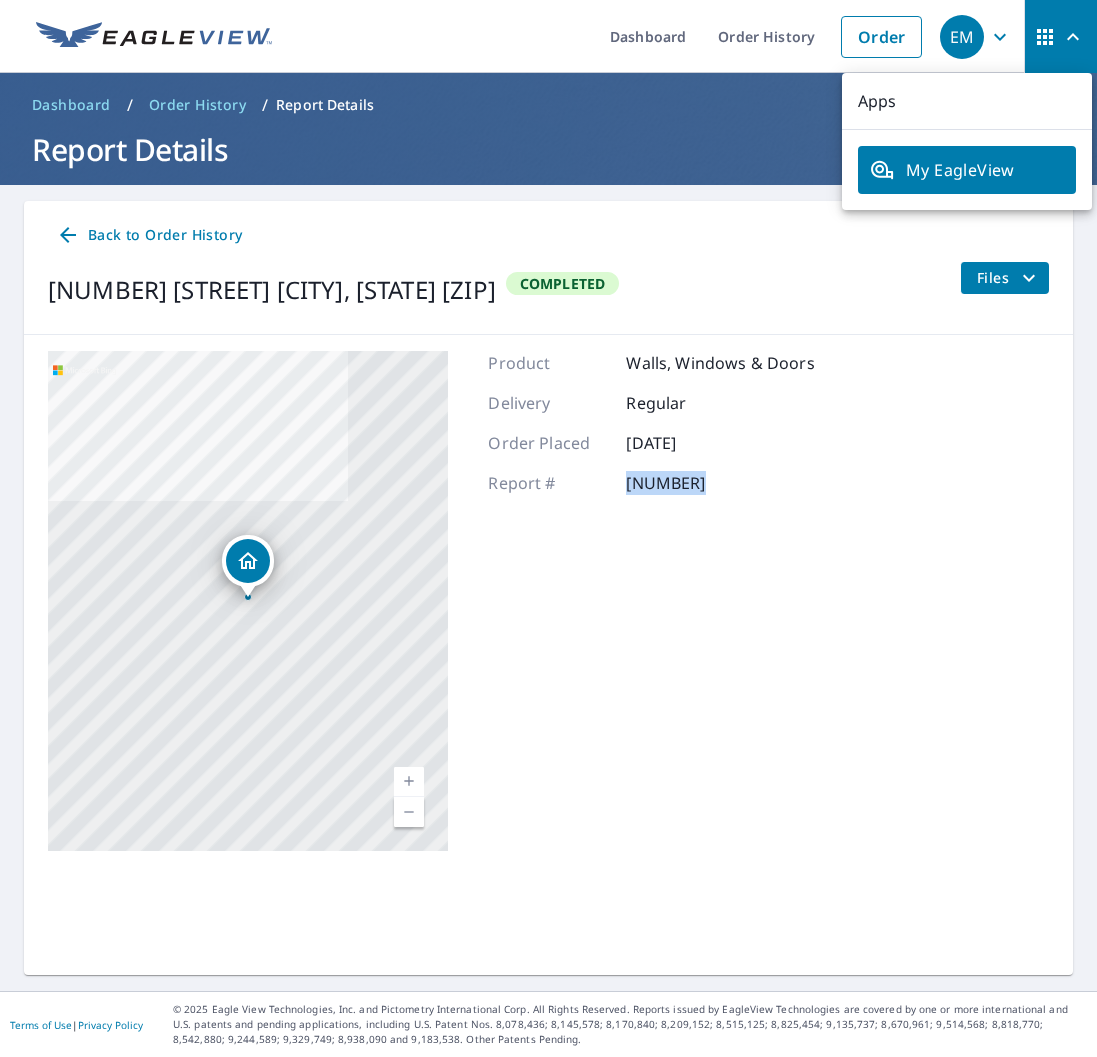 click on "EM" at bounding box center [962, 37] 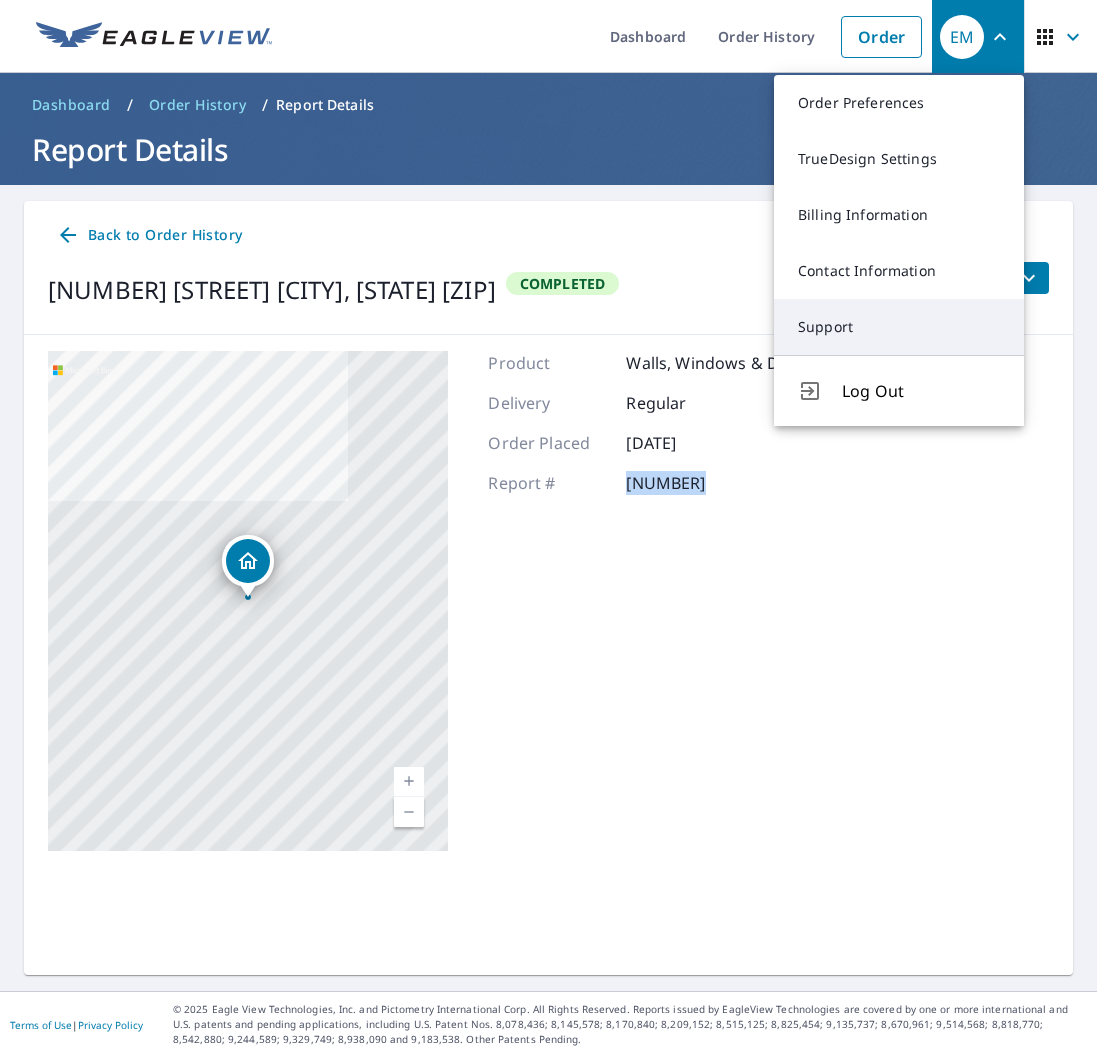 click on "Support" at bounding box center [899, 327] 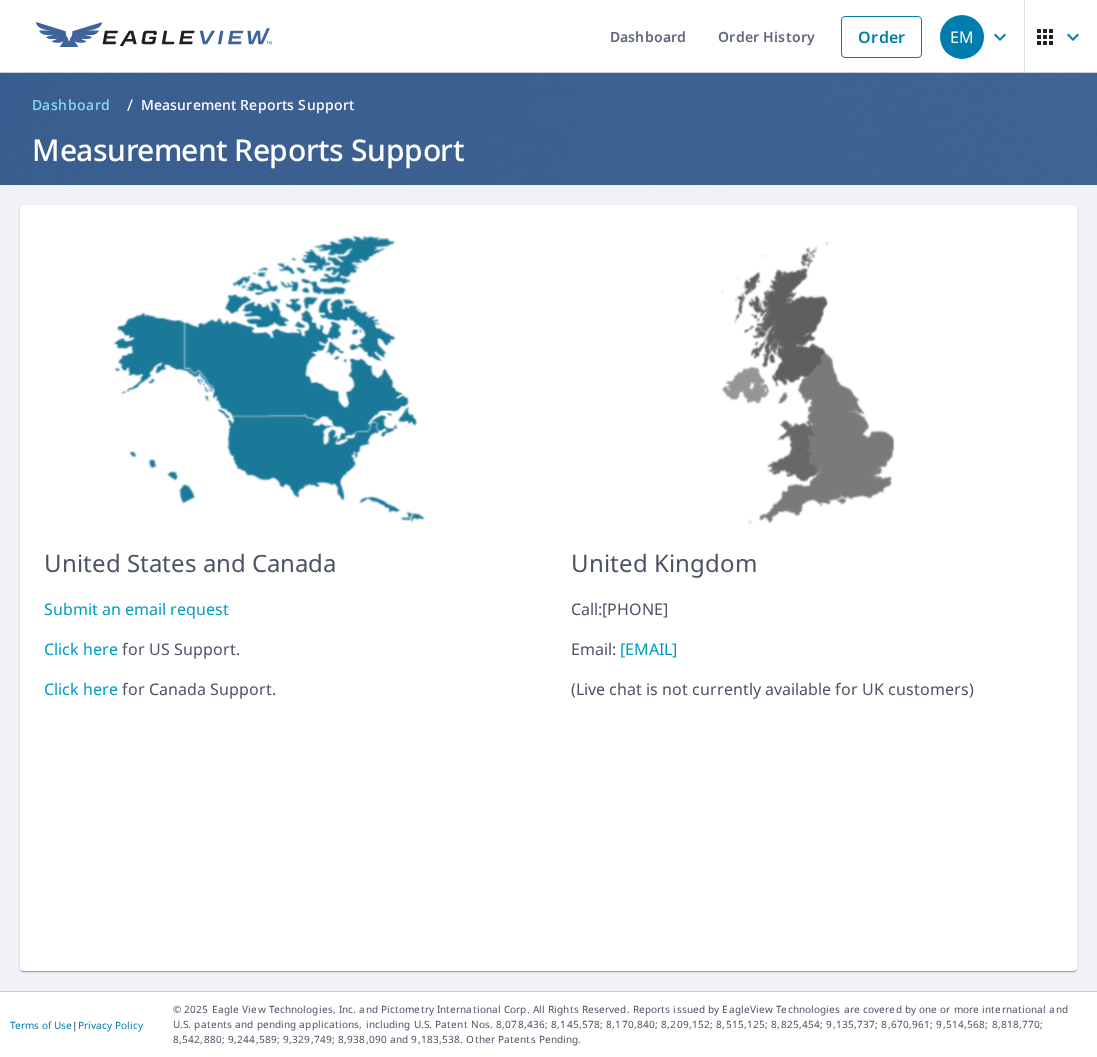 click on "Submit an email request" at bounding box center [136, 609] 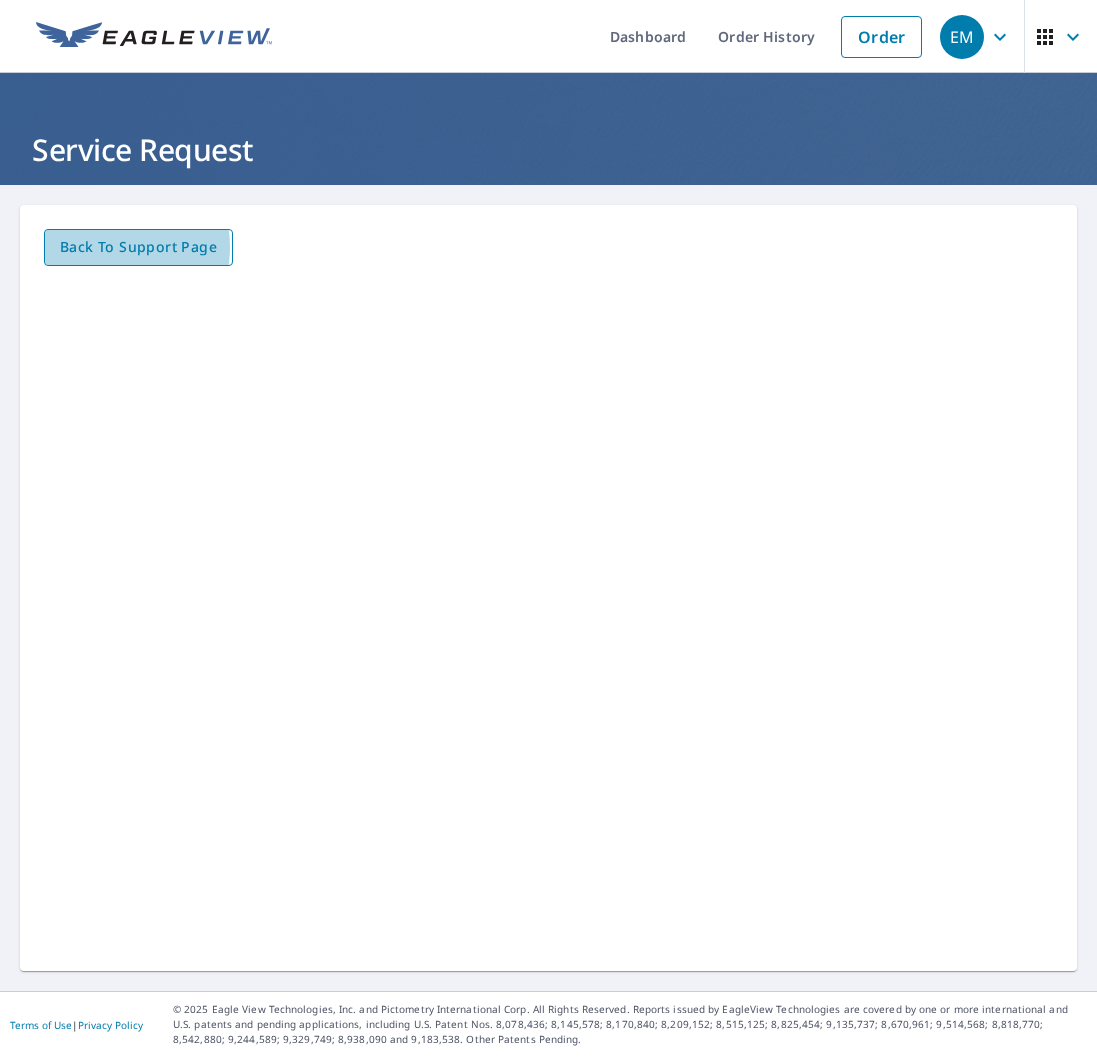 click on "Back to Support page" at bounding box center [138, 247] 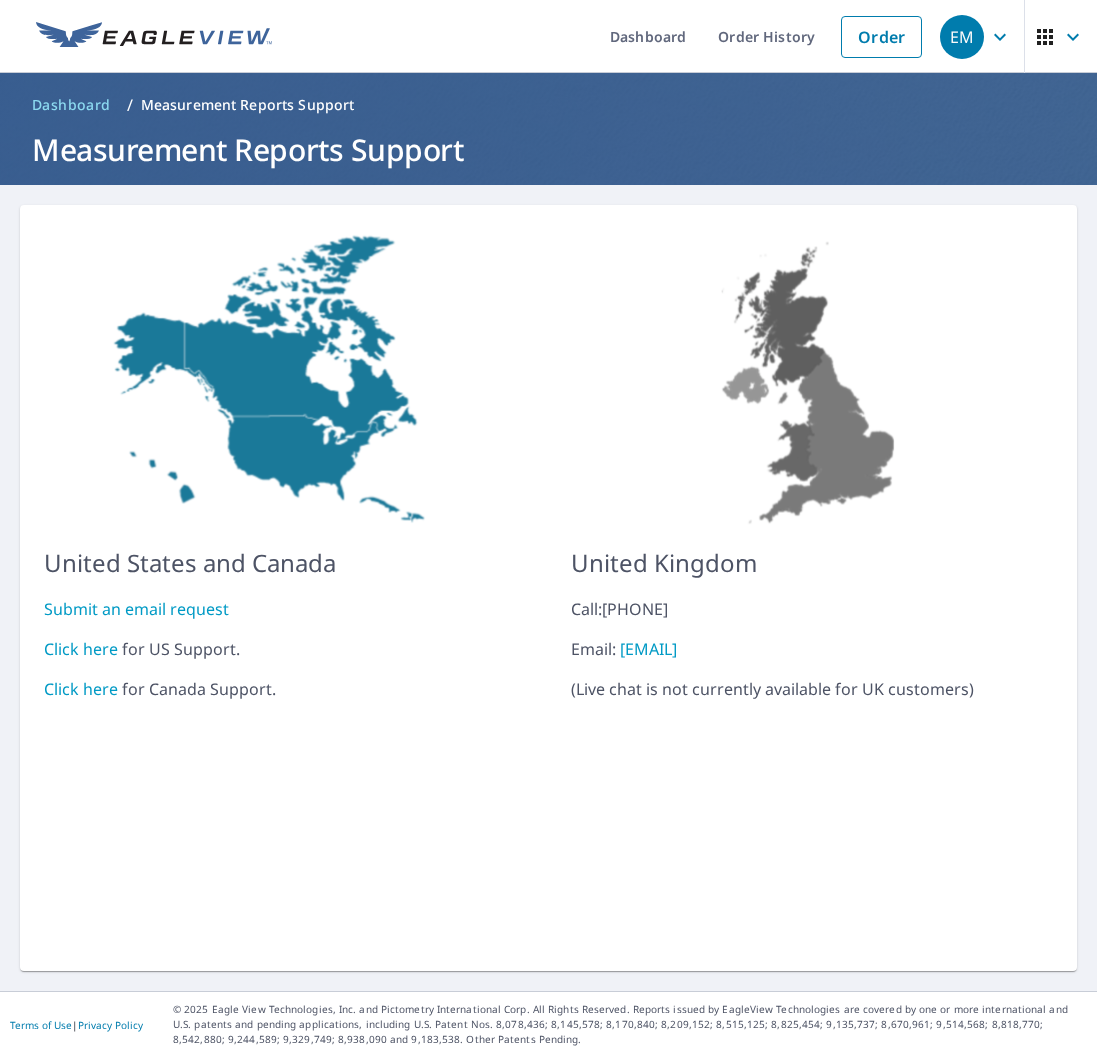 click on "Click here" at bounding box center (81, 649) 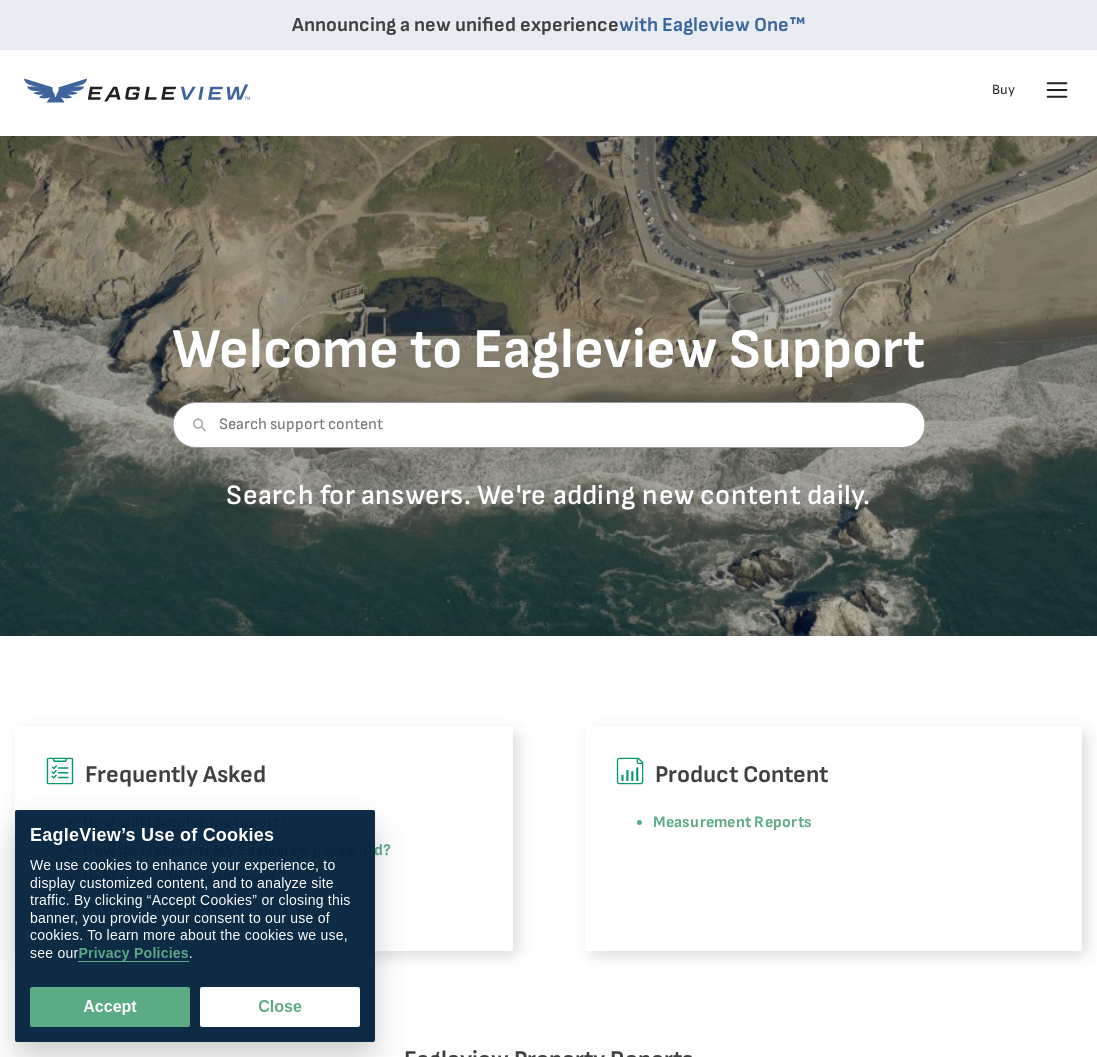 scroll, scrollTop: 0, scrollLeft: 0, axis: both 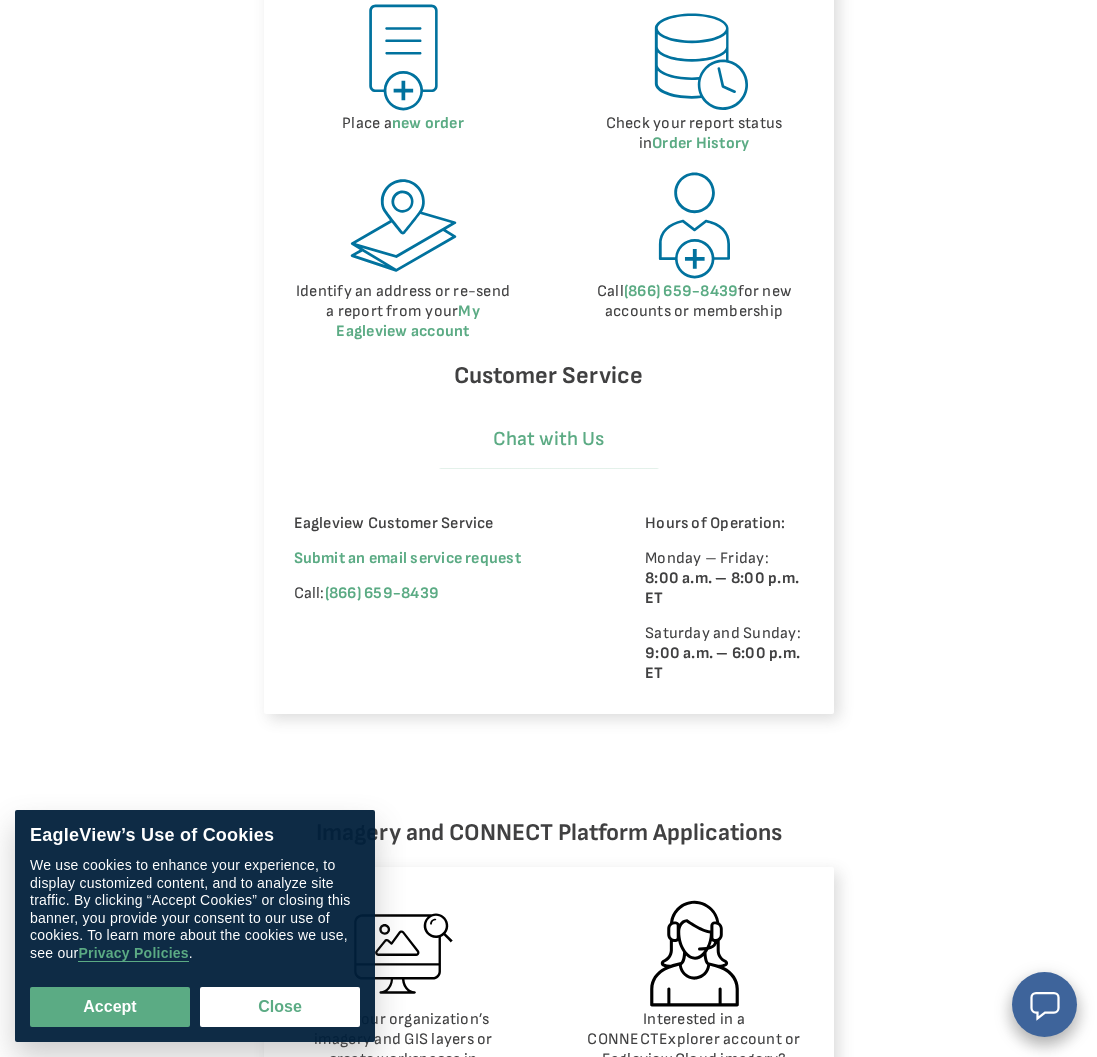 click on "Chat with Us" at bounding box center (549, 439) 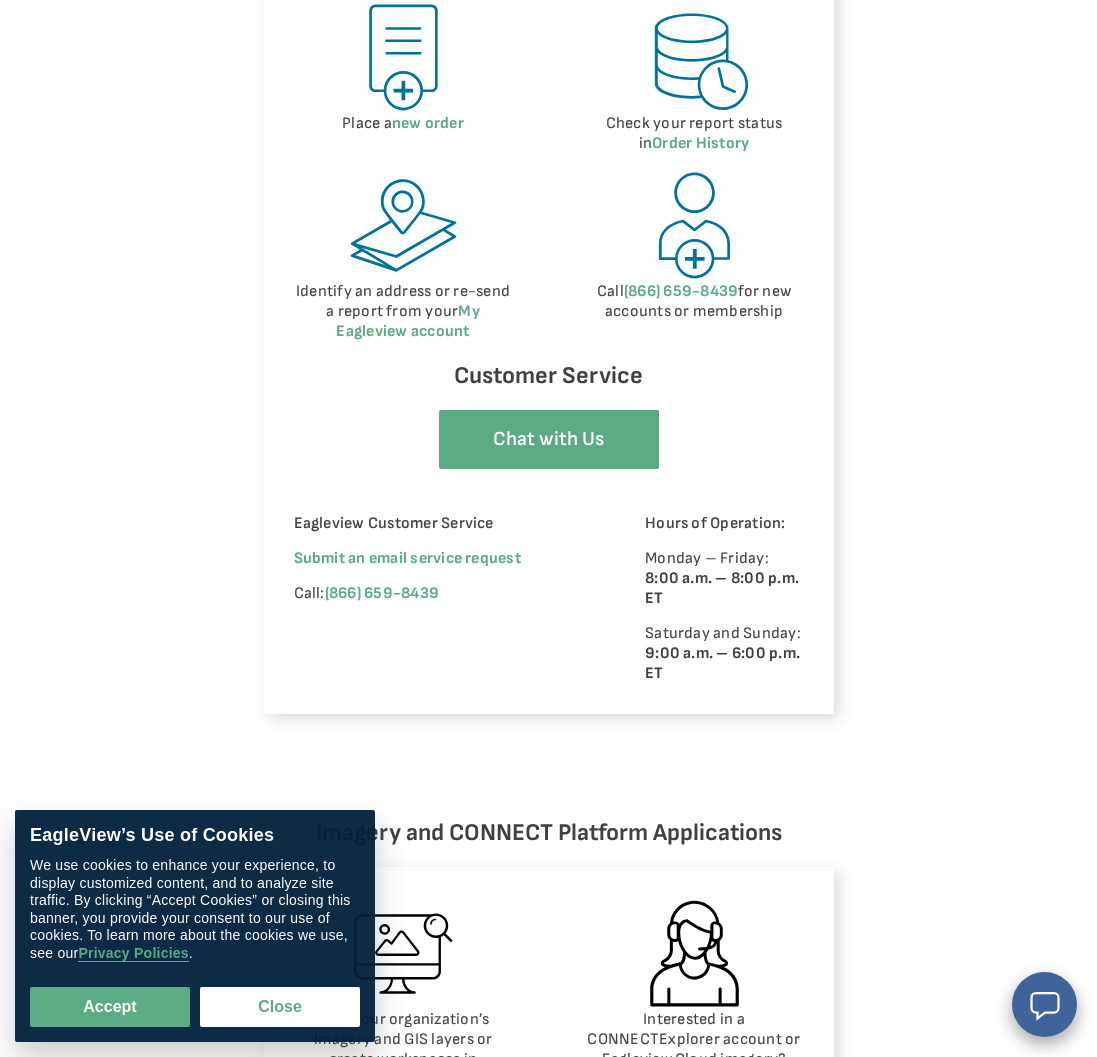 select on "Cancel_Roof_Wall_Report" 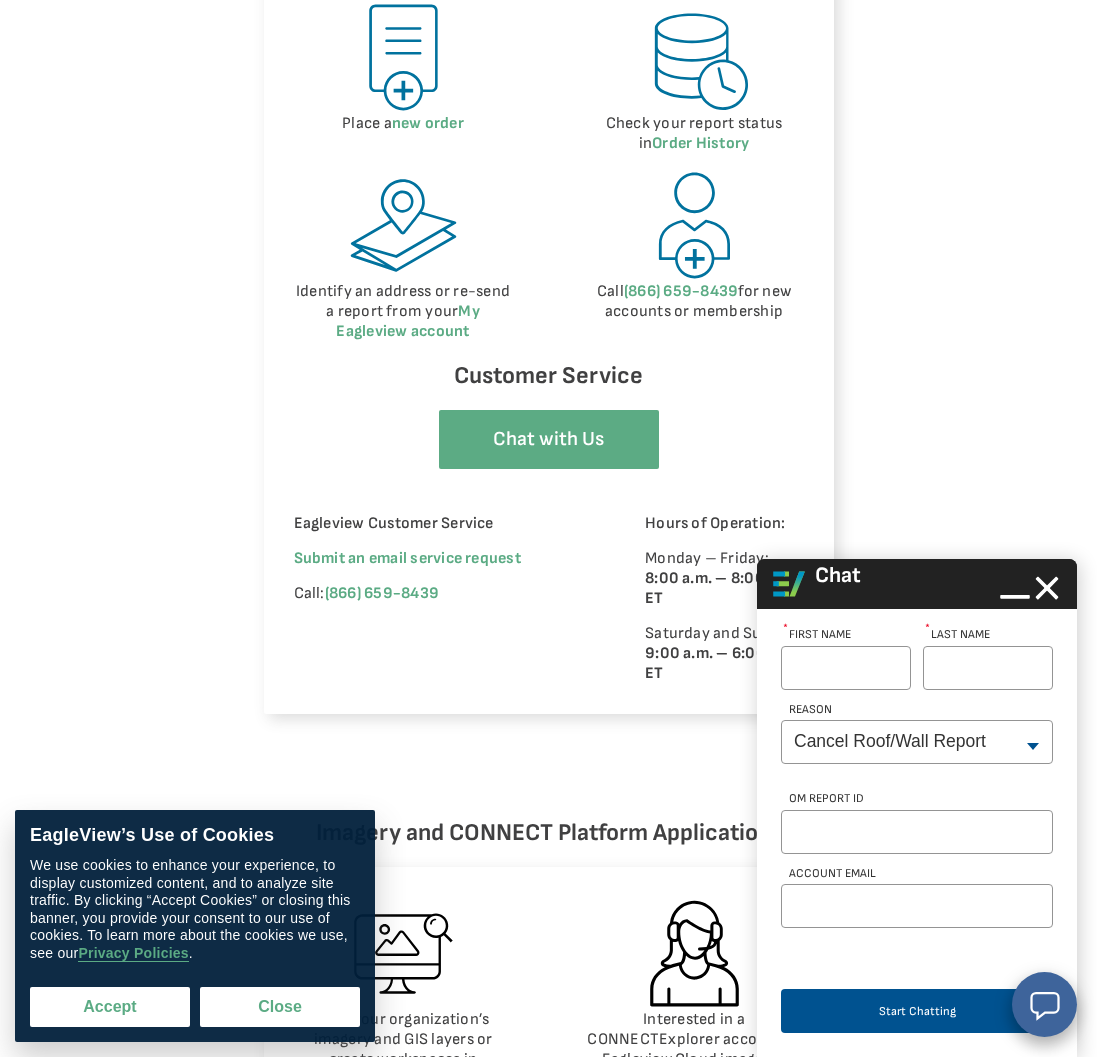 click on "Accept" at bounding box center (110, 1007) 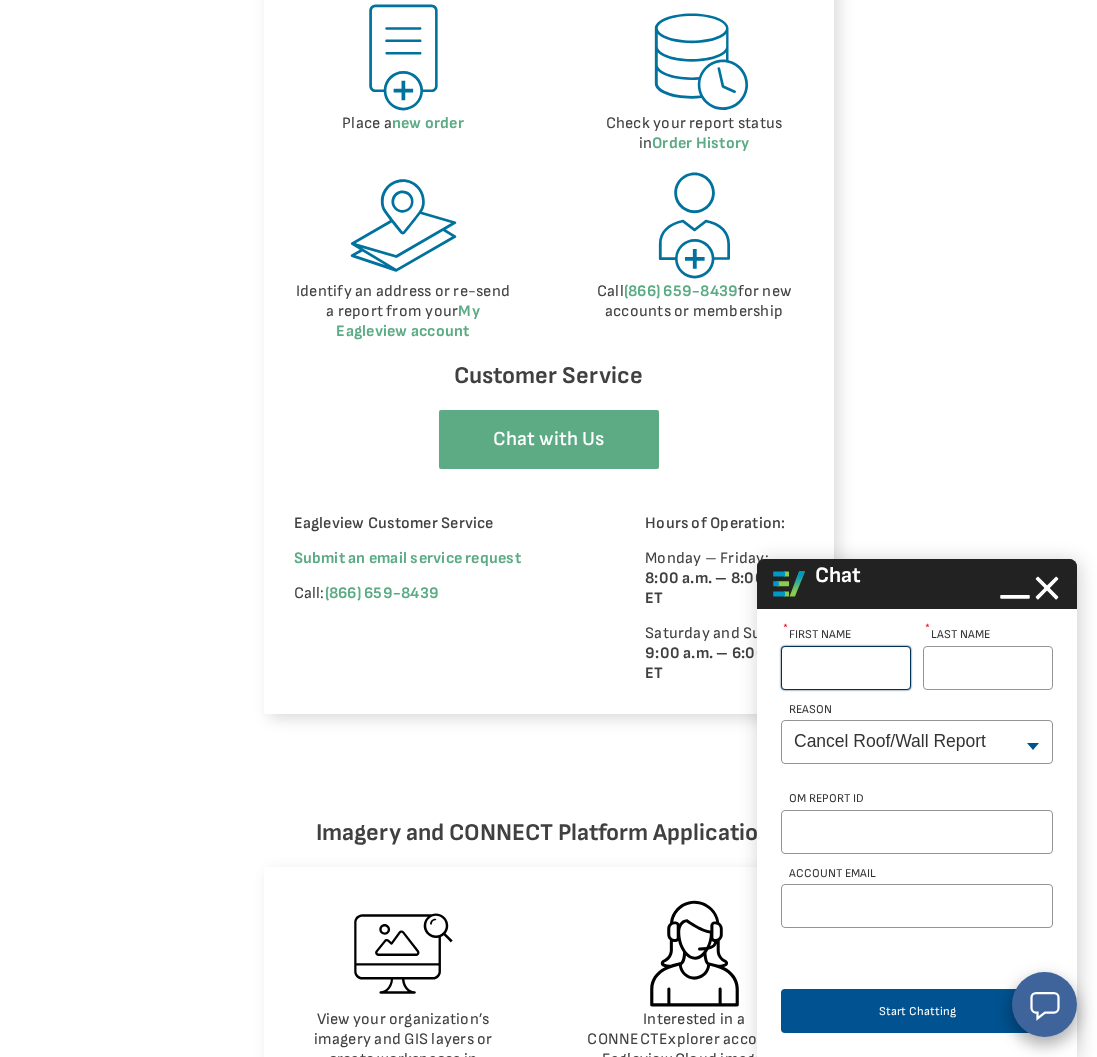 click on "First Name *" at bounding box center [846, 668] 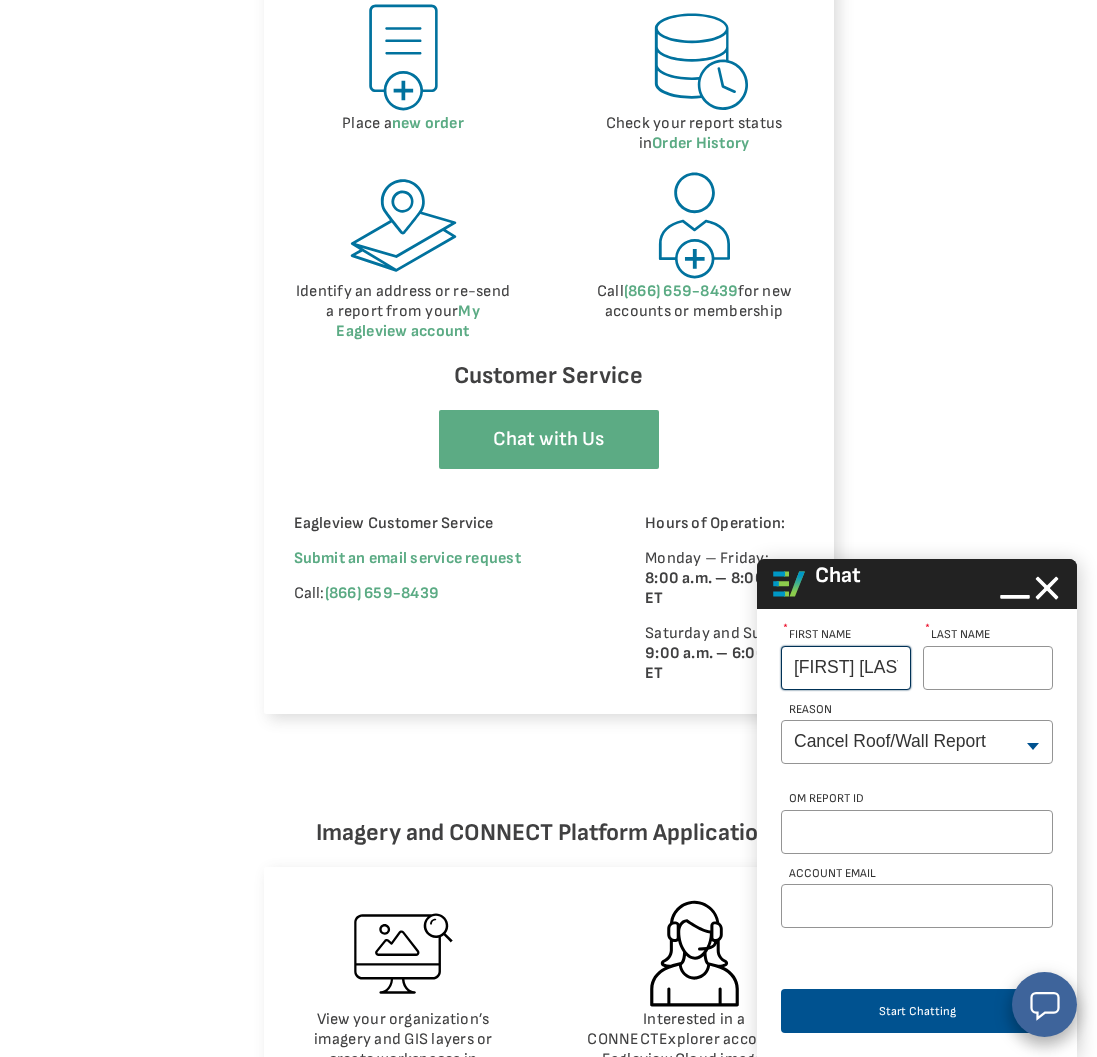 type on "[FIRST] [LAST]" 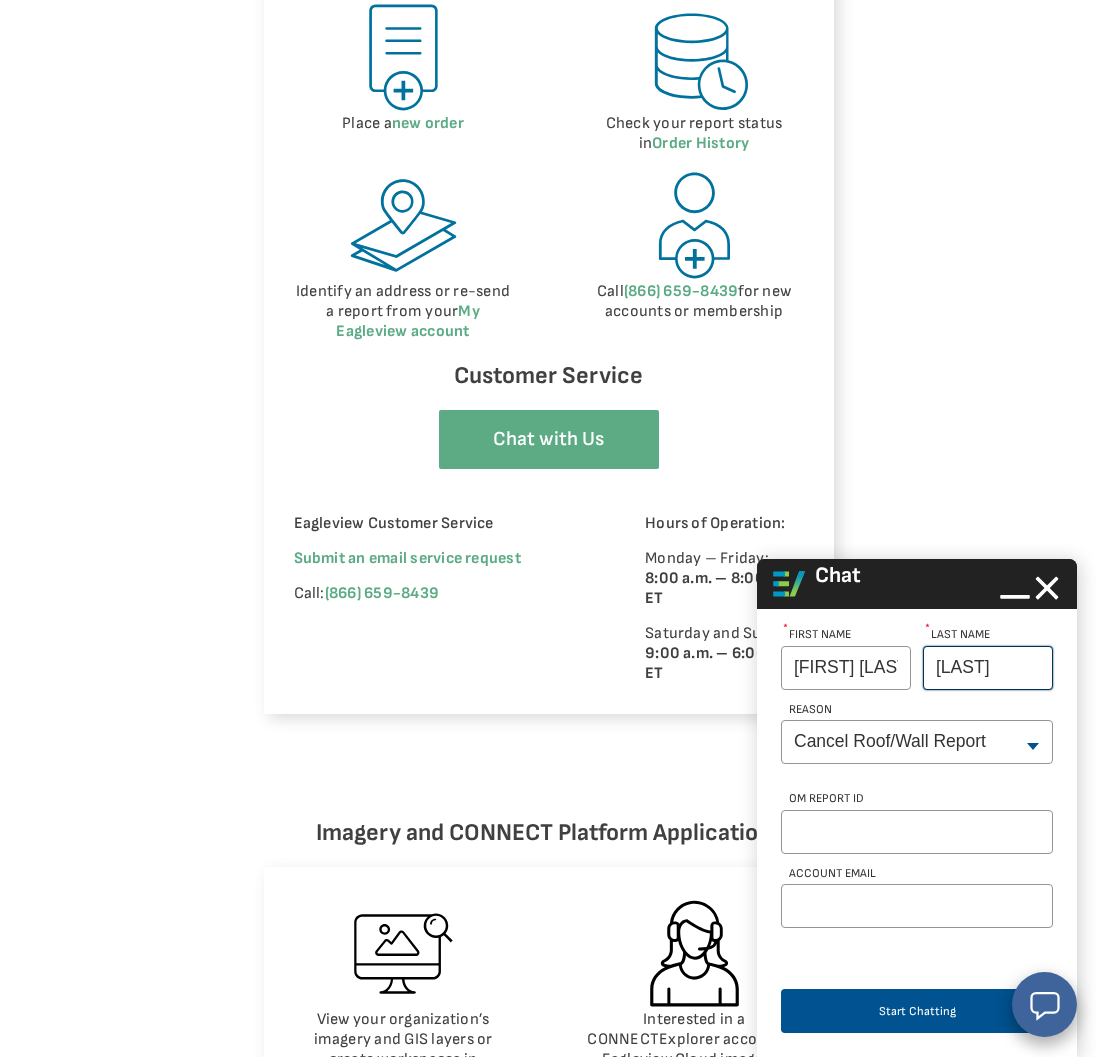 type on "[LAST]" 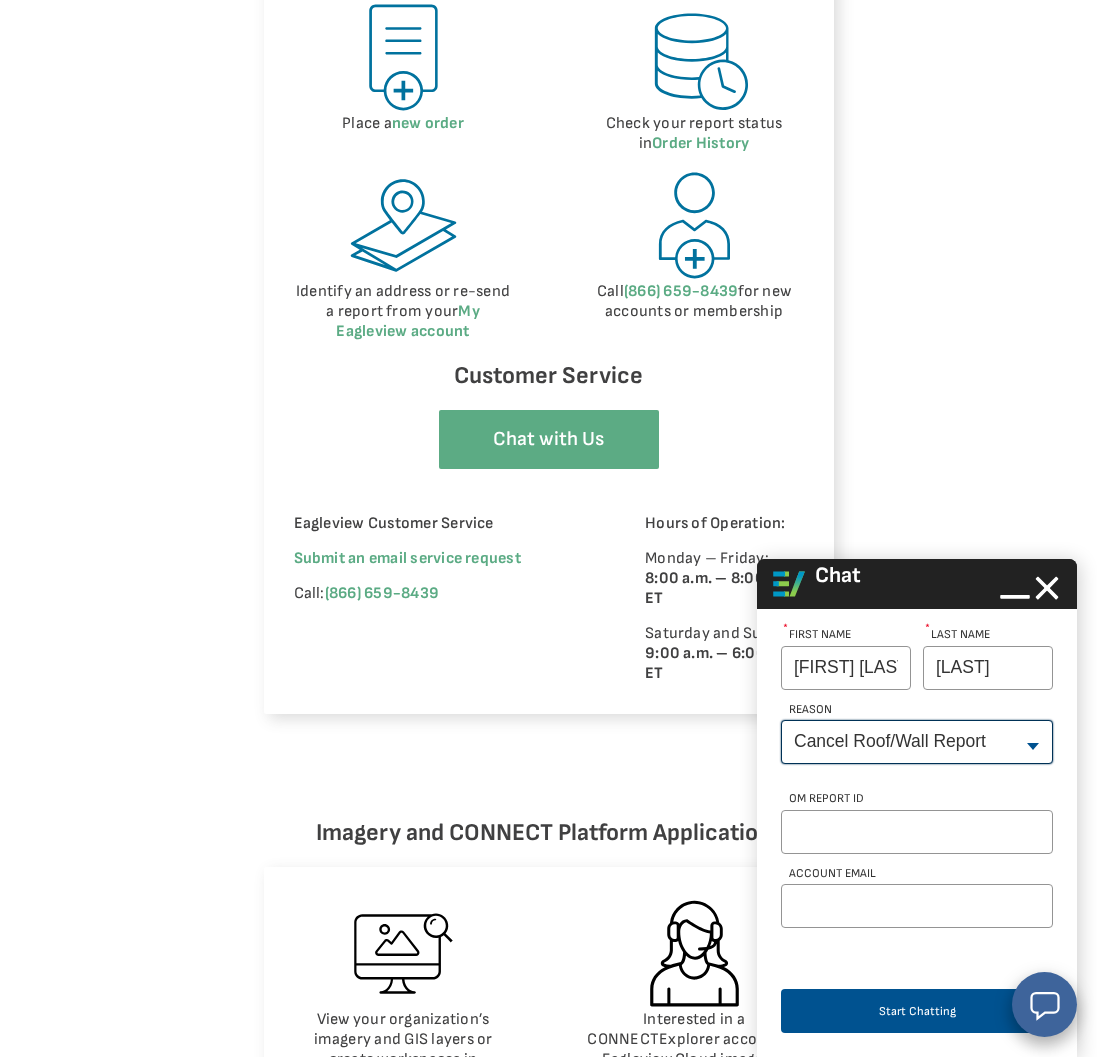 select on "Pricing_Question" 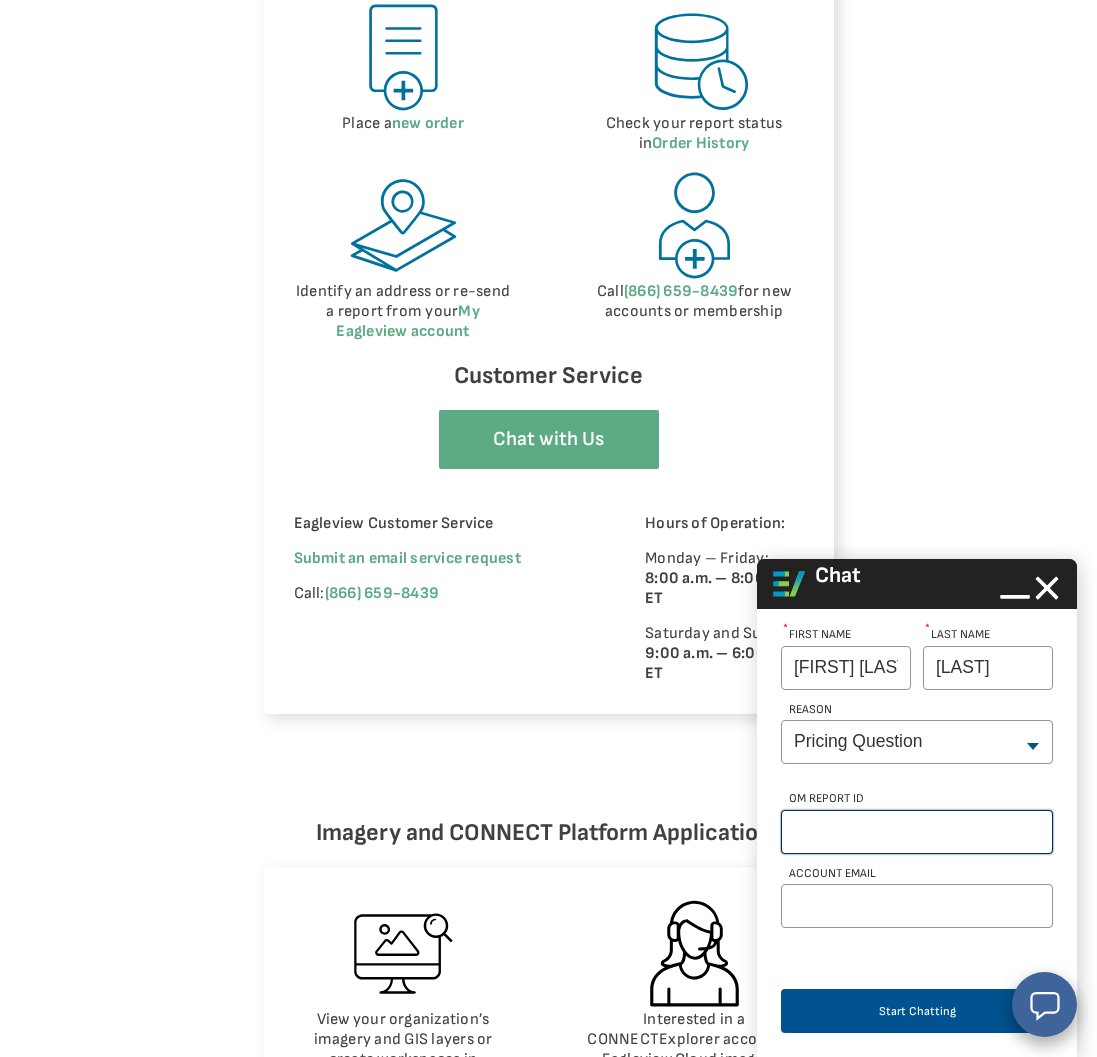 click on "OM Report Id" at bounding box center (917, 832) 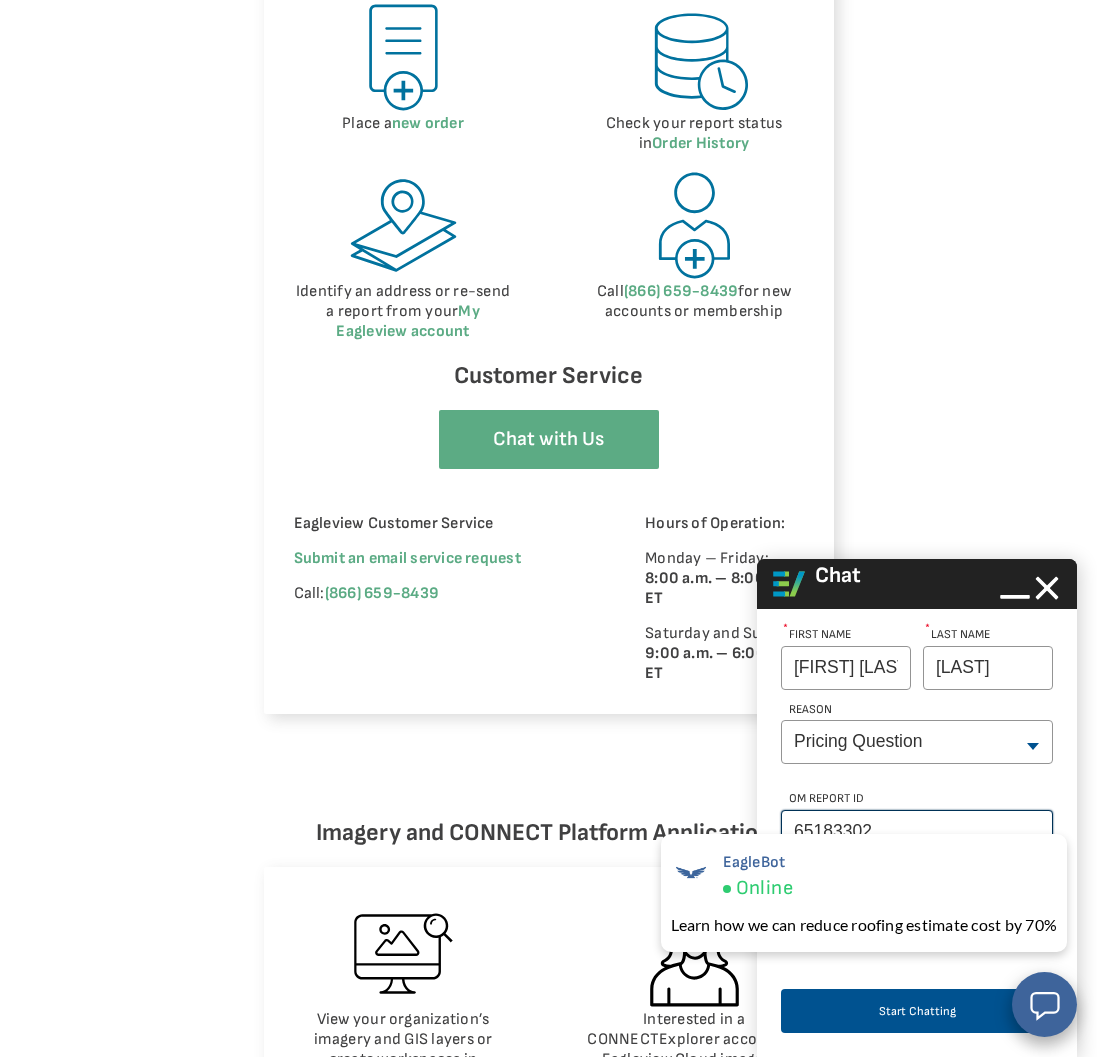 type on "65183302" 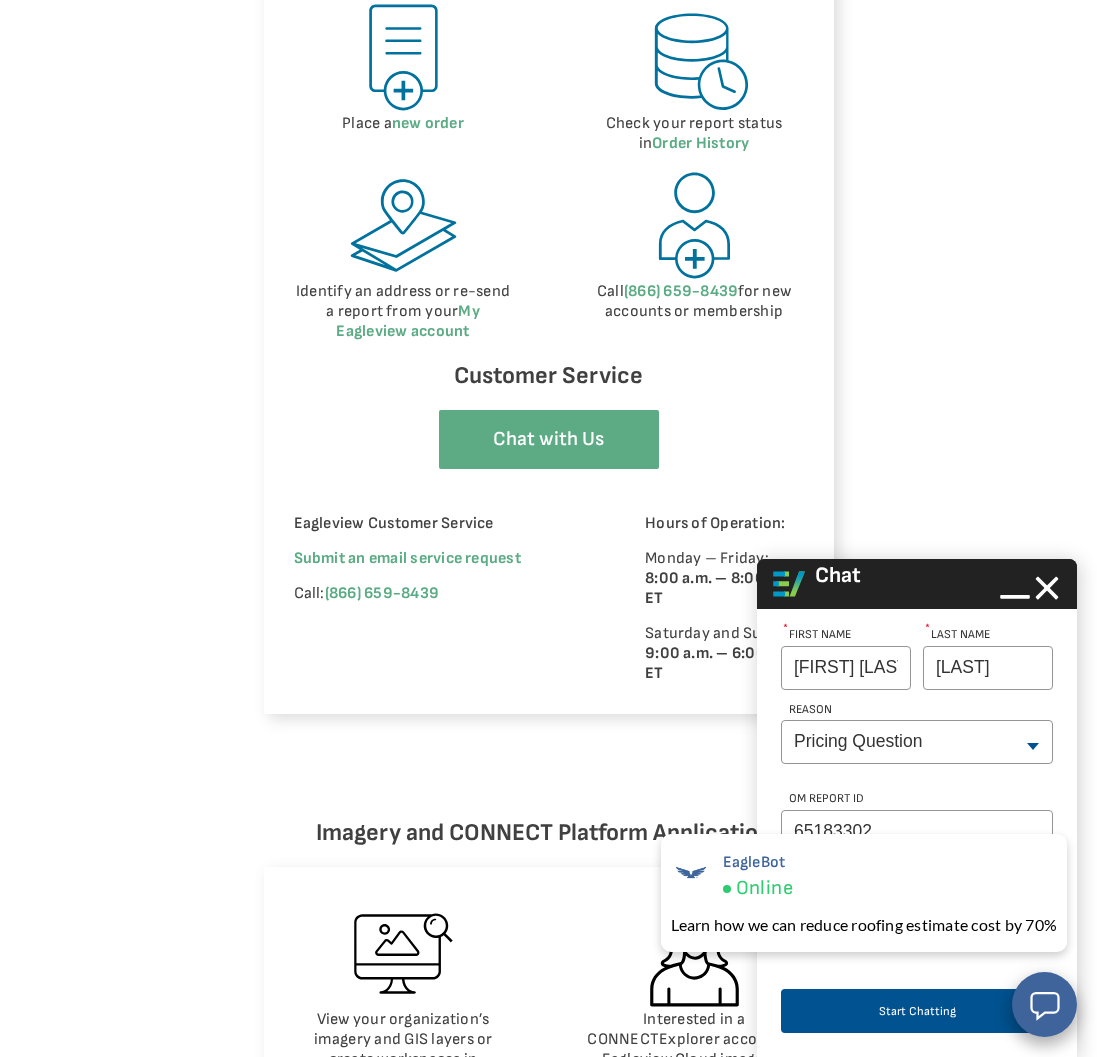 click on "Start Chatting" at bounding box center [917, 1008] 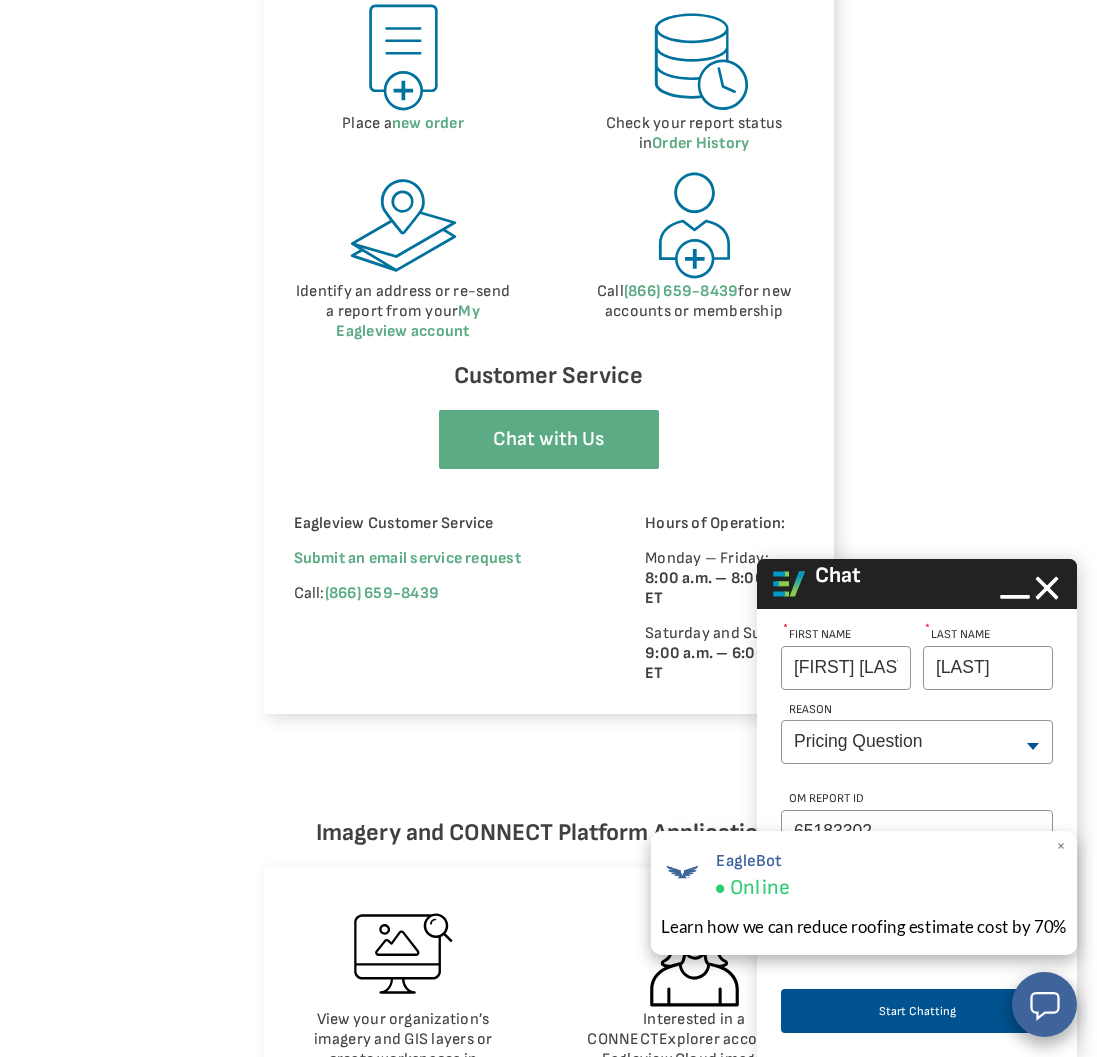 click on "EagleBot Online" at bounding box center (864, 874) 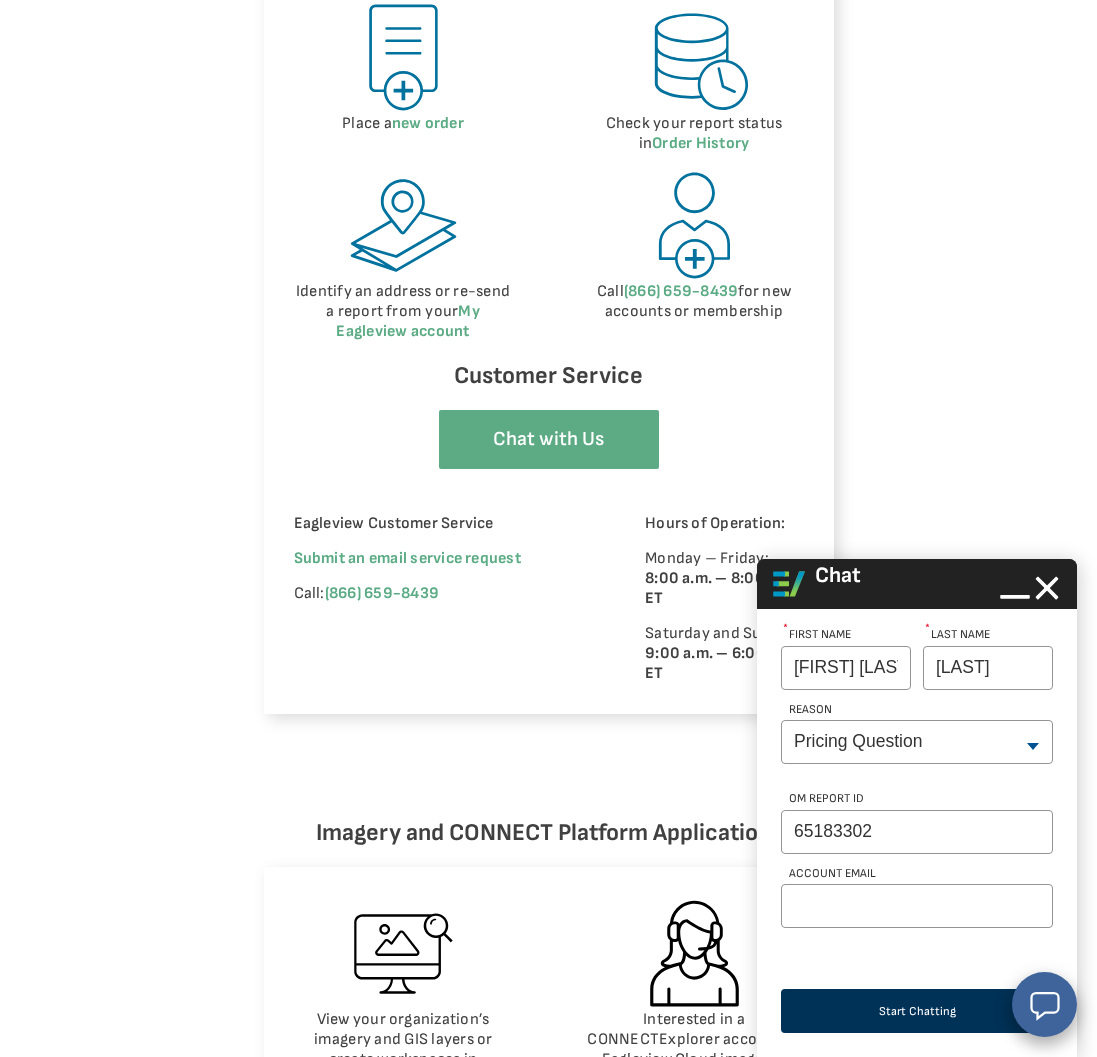 click on "Start Chatting" at bounding box center [917, 1011] 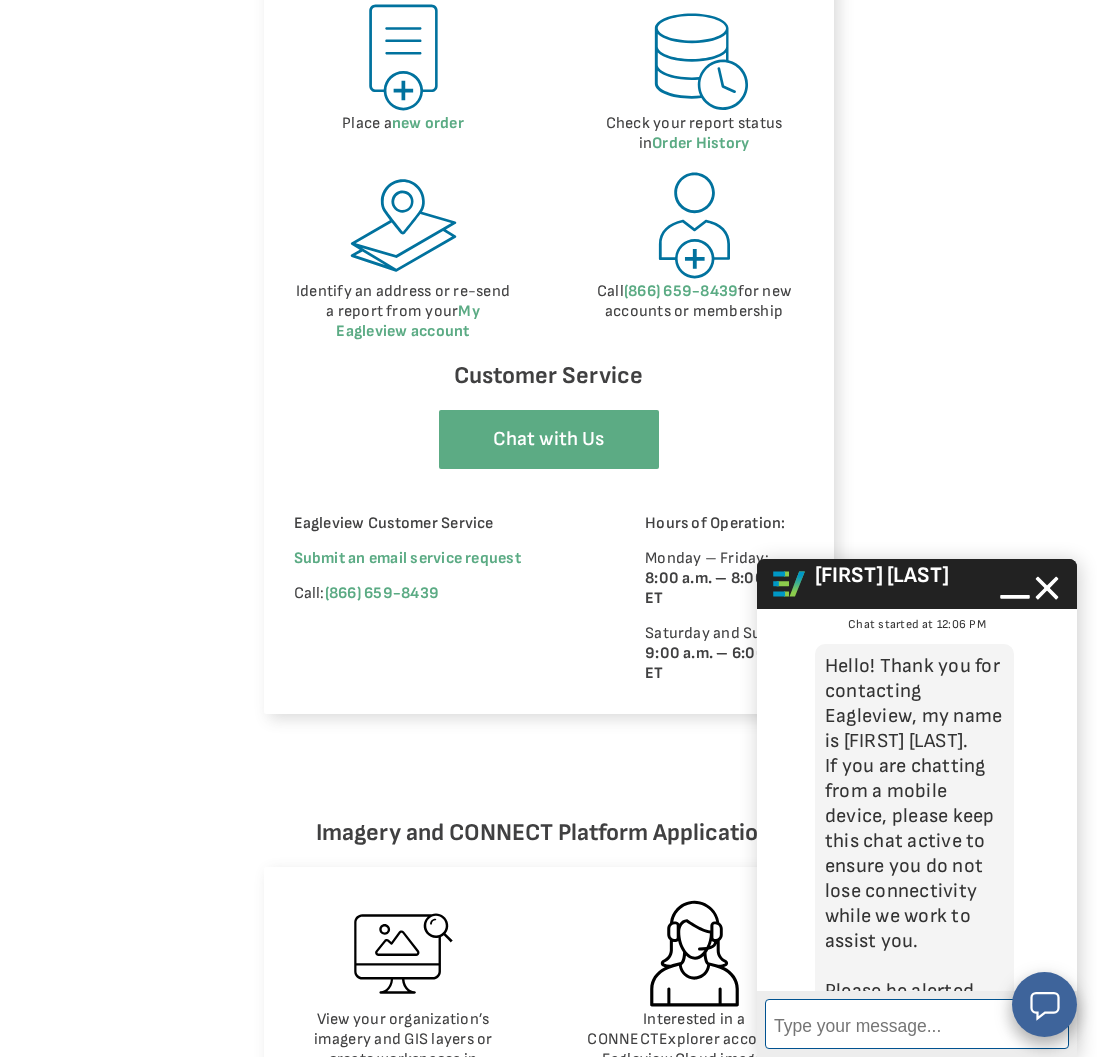 click on "Enter Message" at bounding box center (917, 1024) 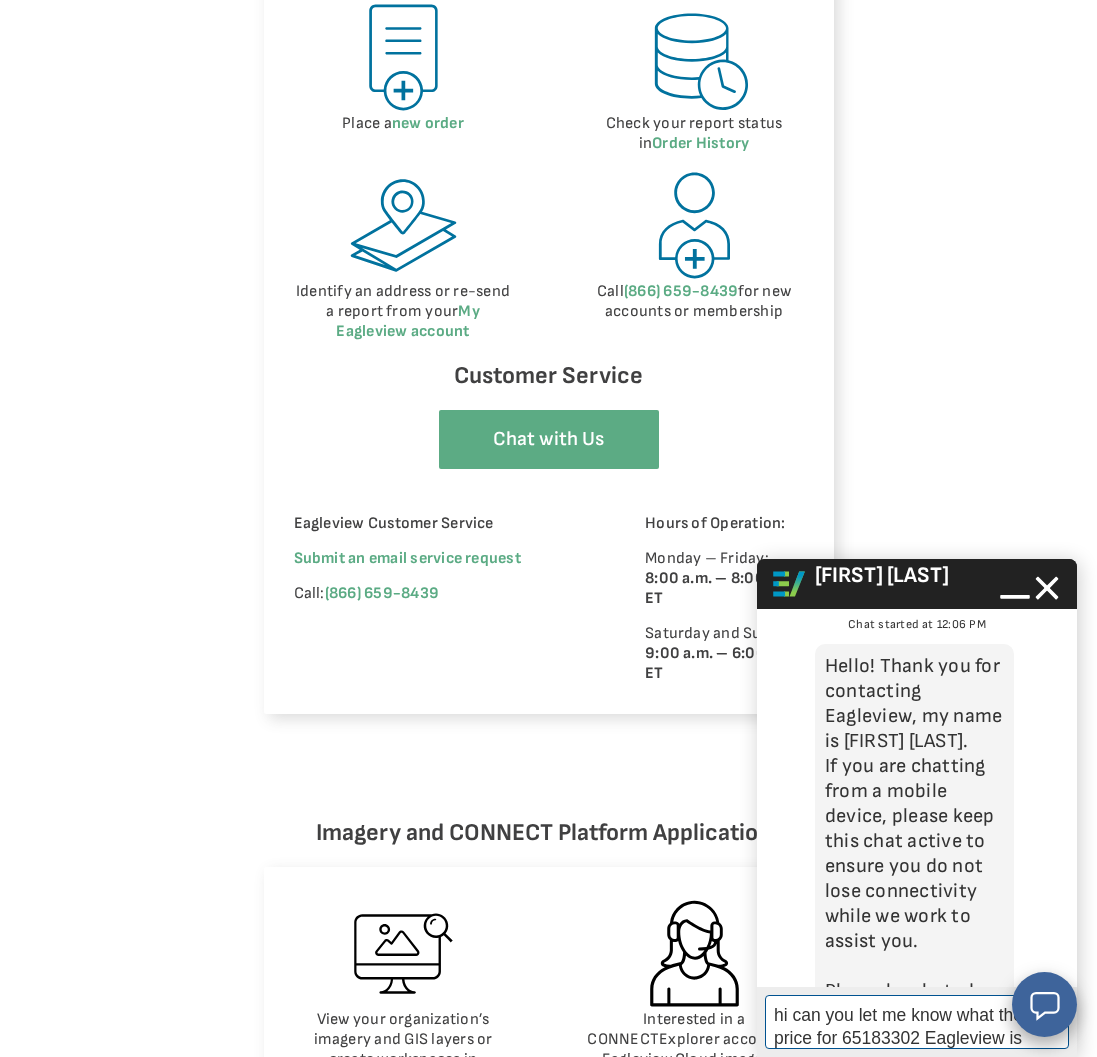 type on "hi can you let me know what the price for 65183302 Eagleview is" 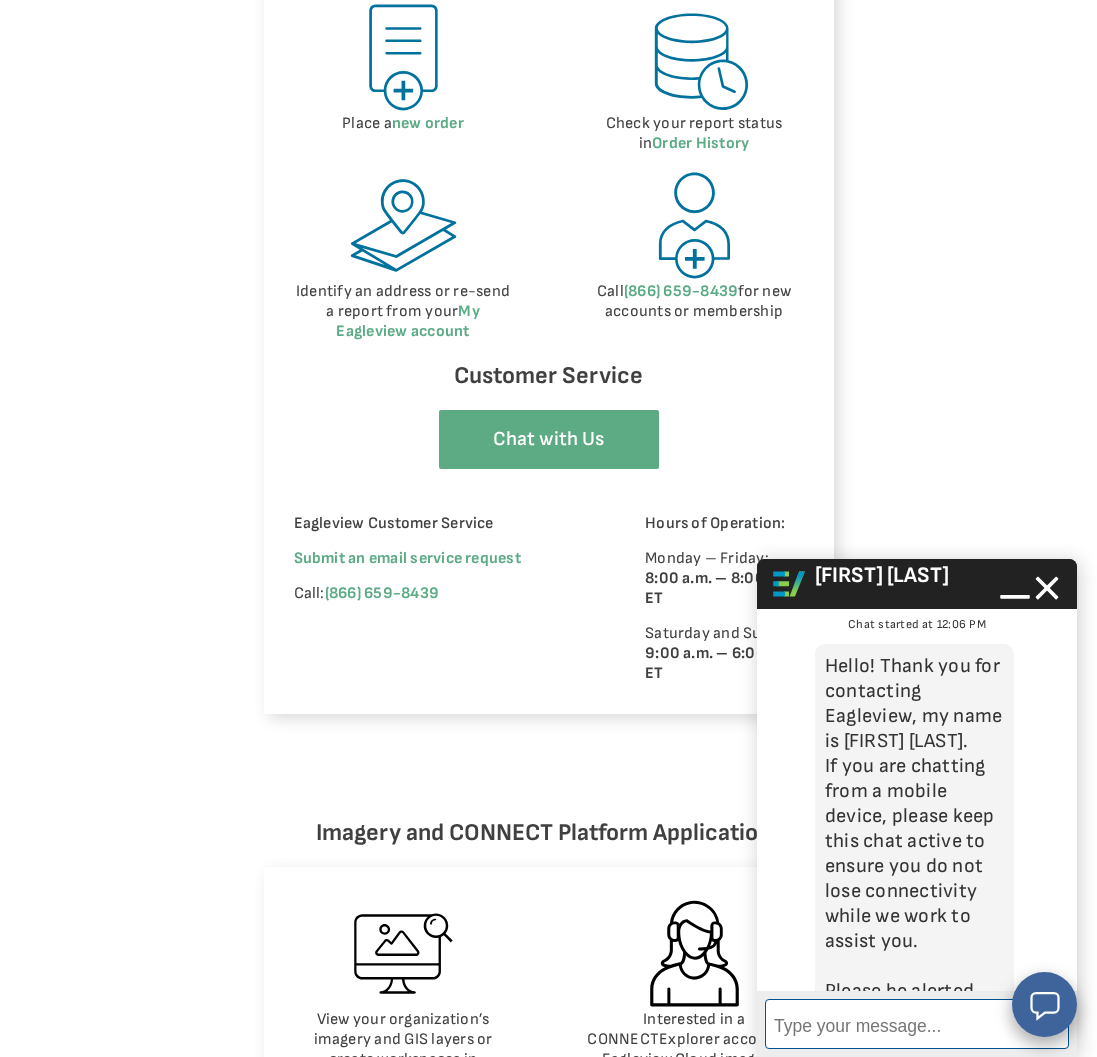 scroll, scrollTop: 438, scrollLeft: 0, axis: vertical 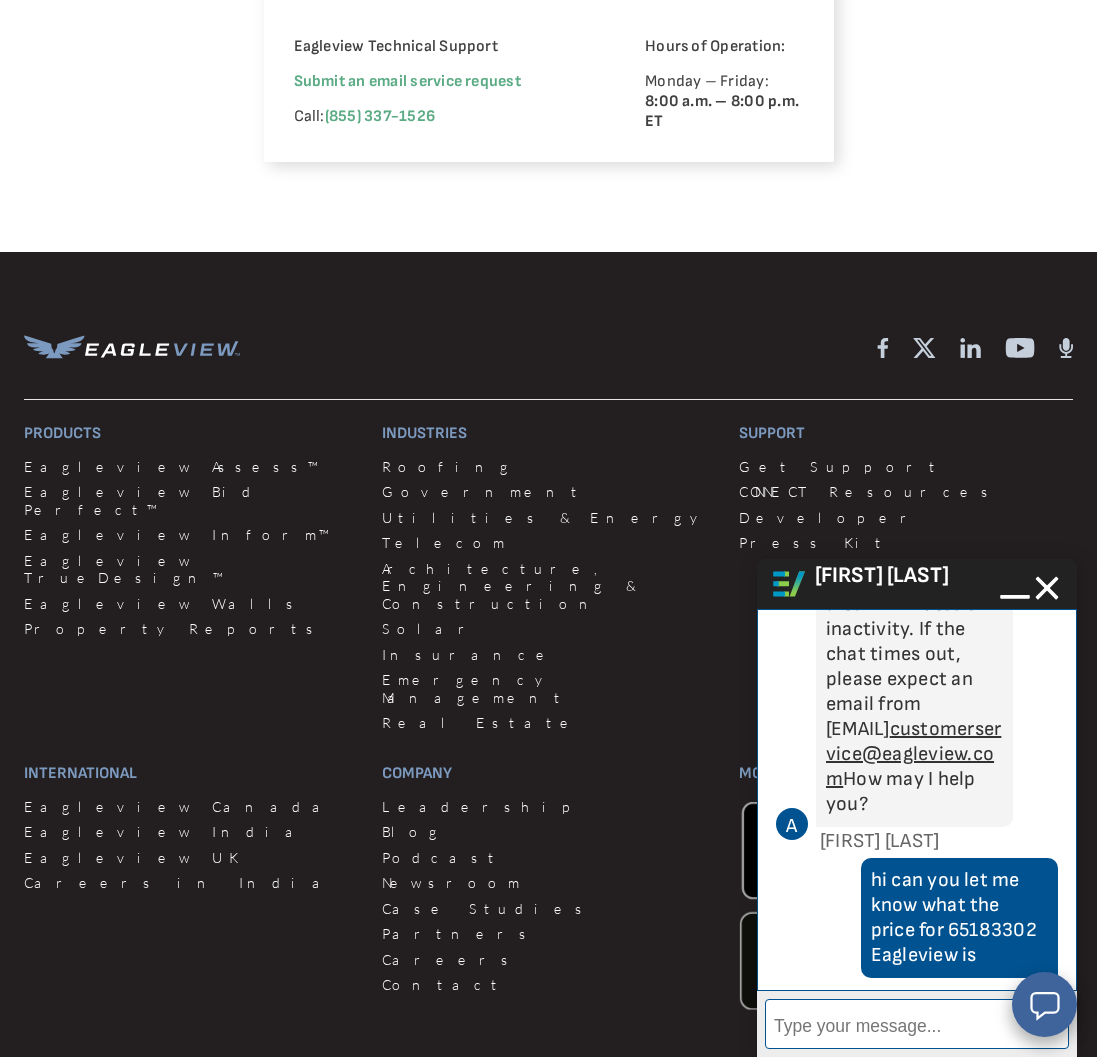 click on "Hello! Thank you for contacting Eagleview, my name is [FIRST] [LAST].
If you are chatting from a mobile device, please keep this chat active to ensure you do not lose connectivity while we work to assist you.
Please be alerted that chat times out after 4 minutes of inactivity. If the chat times out, please expect an email from [EXAMPLE.COM]
How may I help you?" at bounding box center [914, 517] 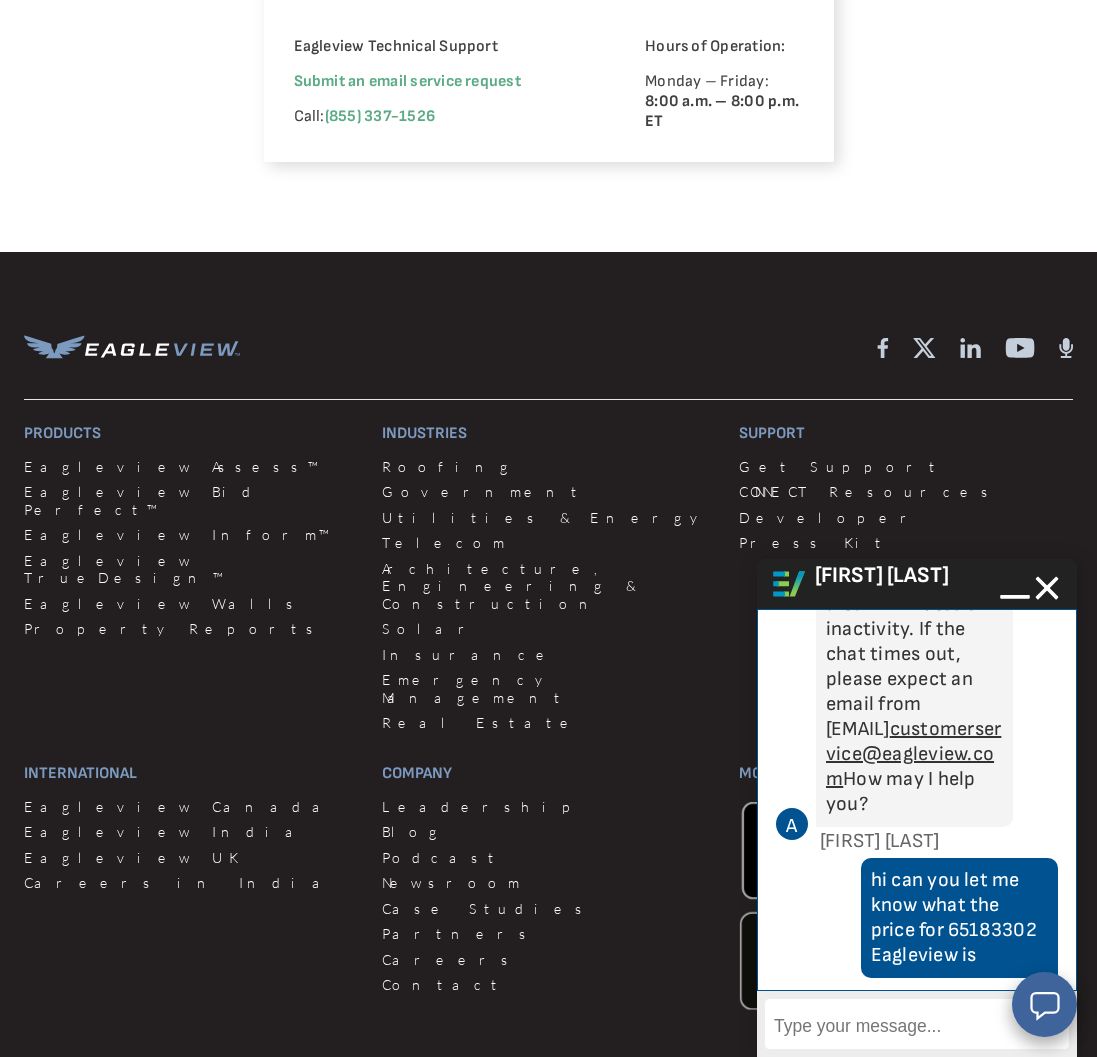 click on "Hello! Thank you for contacting Eagleview, my name is [FIRST] [LAST].
If you are chatting from a mobile device, please keep this chat active to ensure you do not lose connectivity while we work to assist you.
Please be alerted that chat times out after 4 minutes of inactivity. If the chat times out, please expect an email from [EXAMPLE.COM]
How may I help you?" at bounding box center (914, 517) 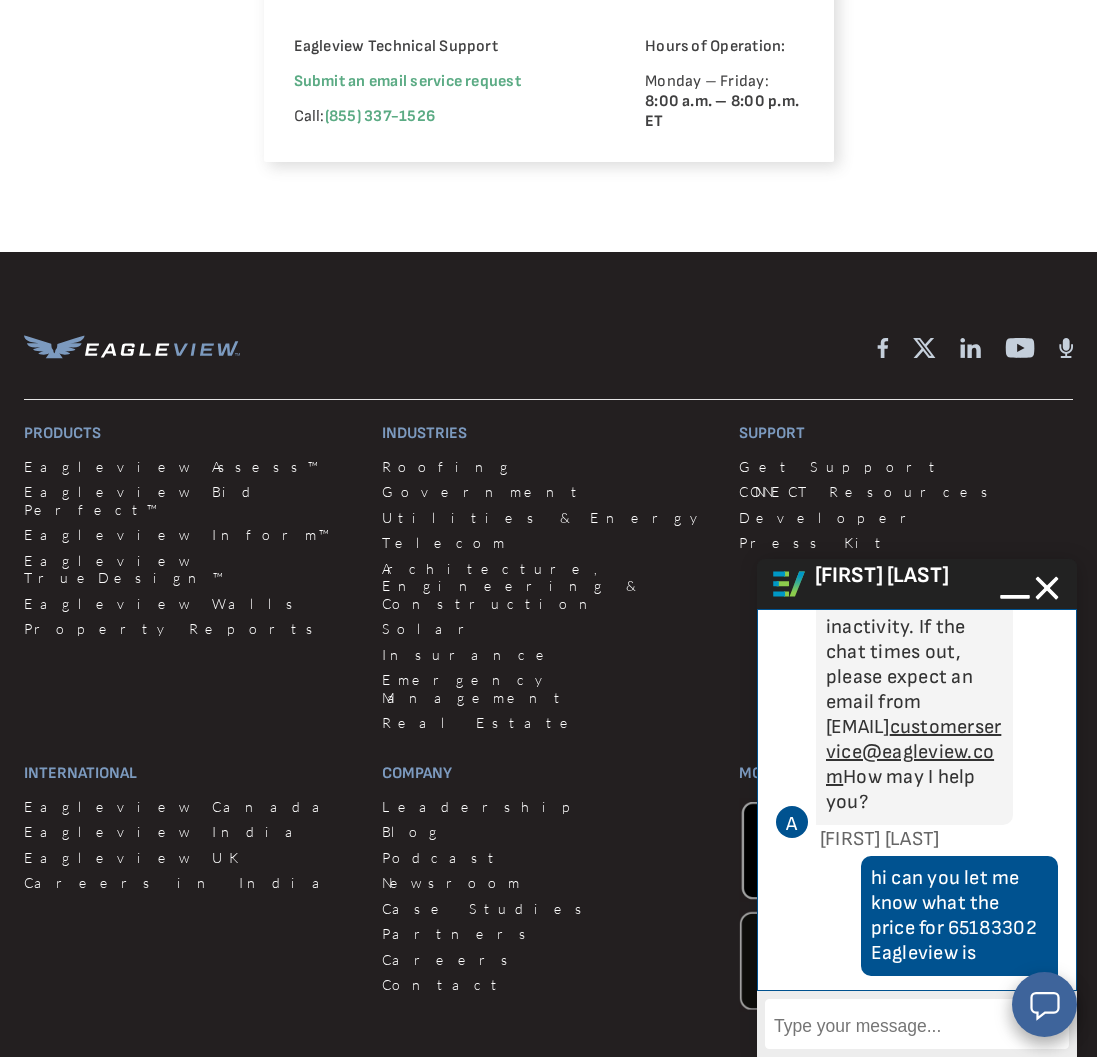 scroll, scrollTop: 465, scrollLeft: 0, axis: vertical 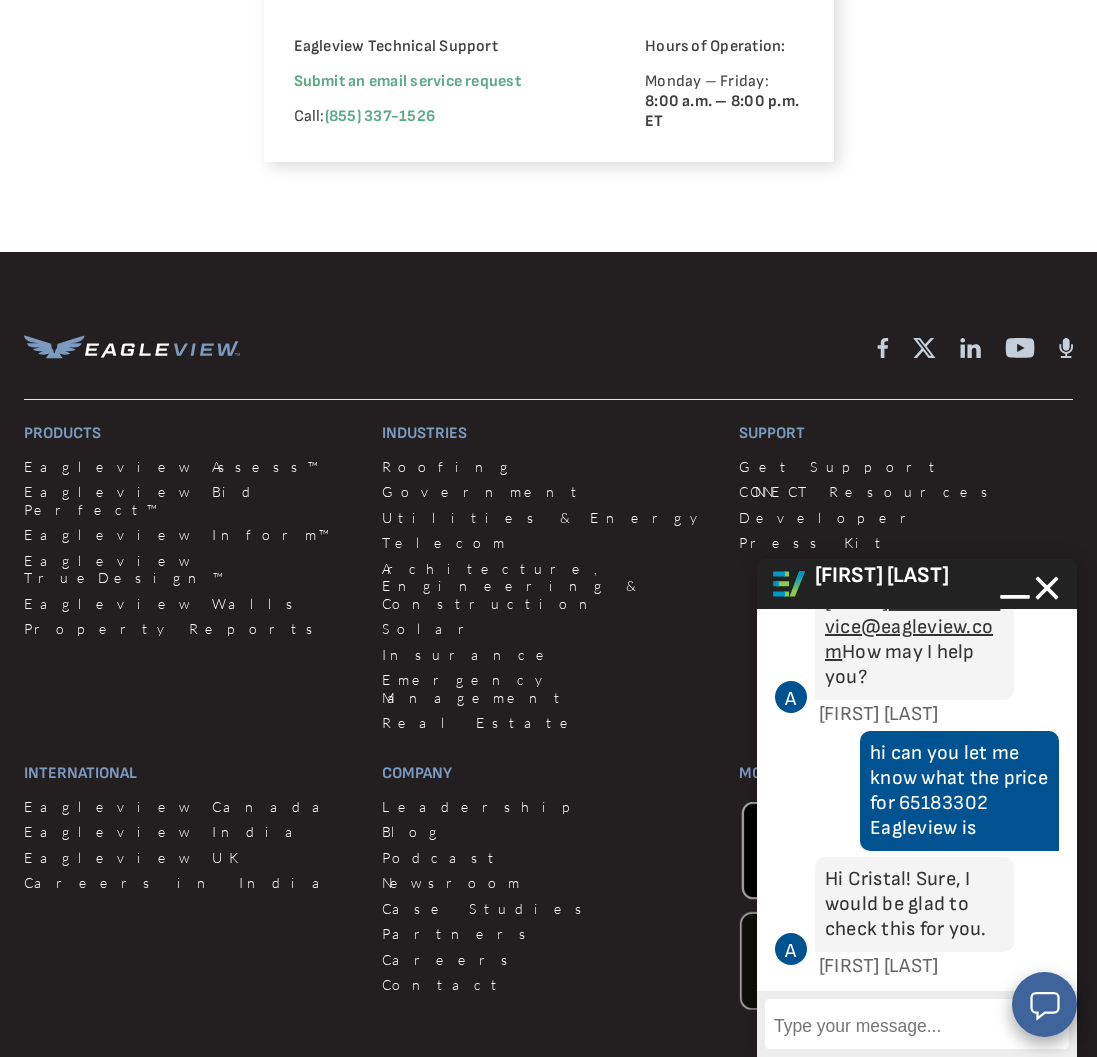 click on "Enter Message" at bounding box center (917, 1024) 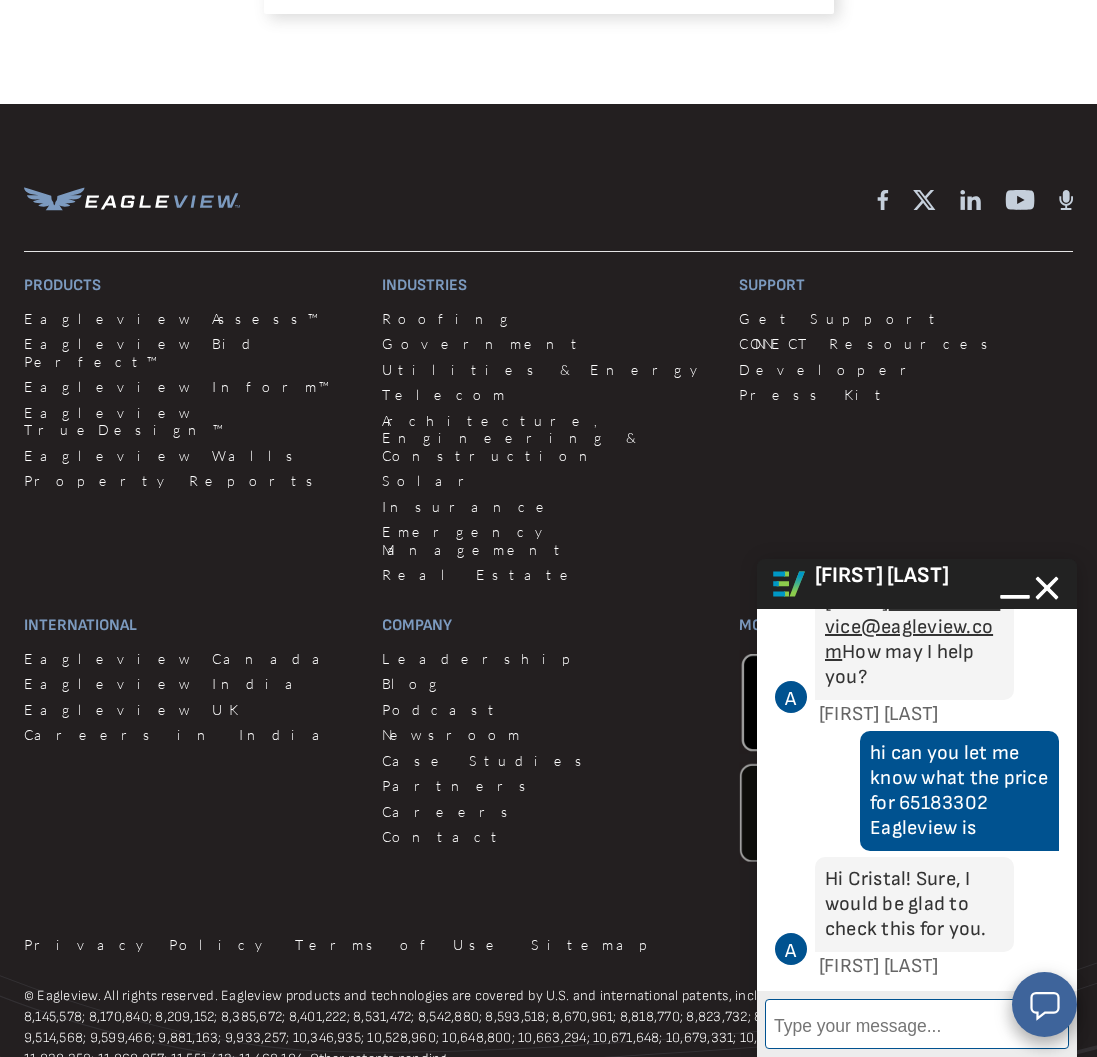 scroll, scrollTop: 2668, scrollLeft: 0, axis: vertical 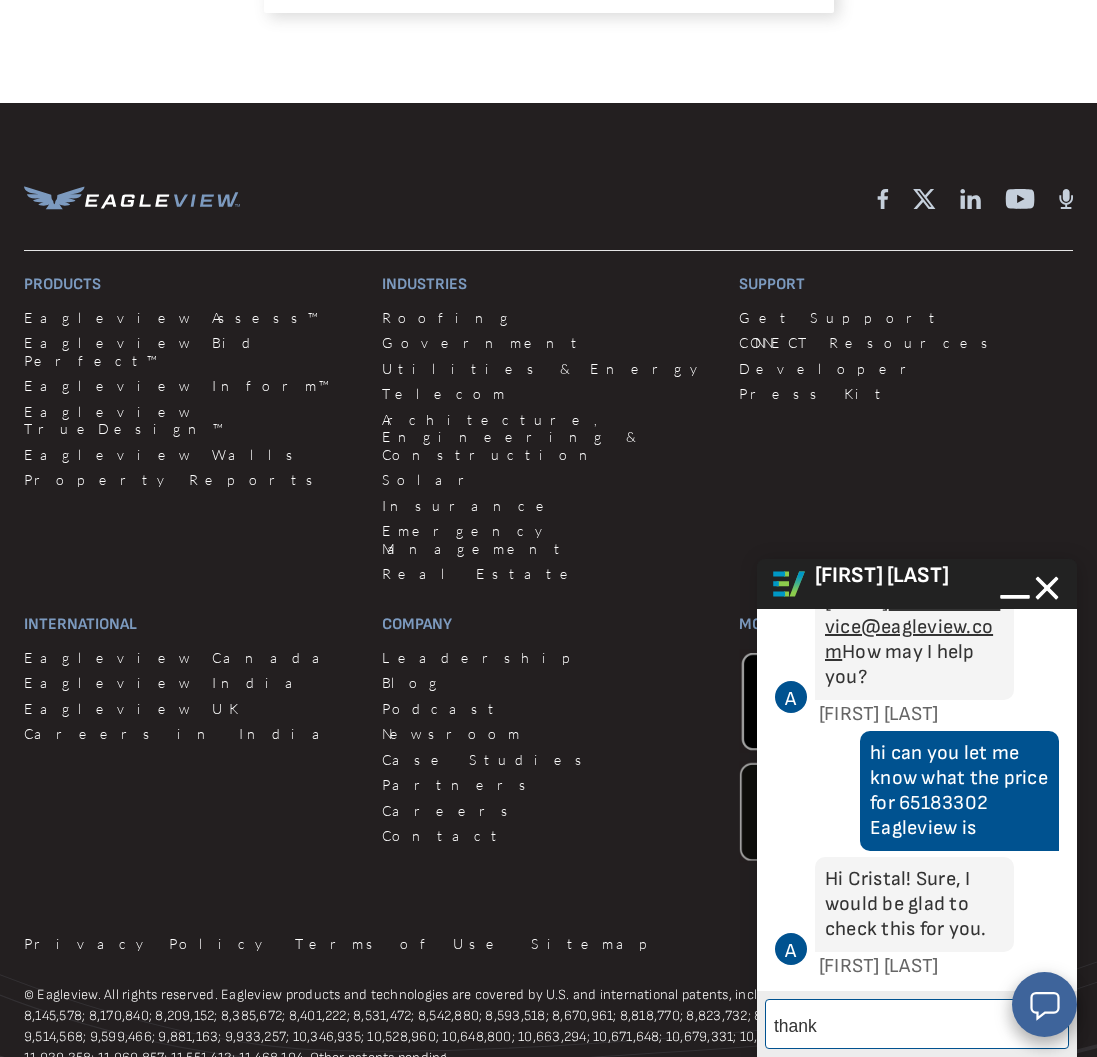 type on "thanks" 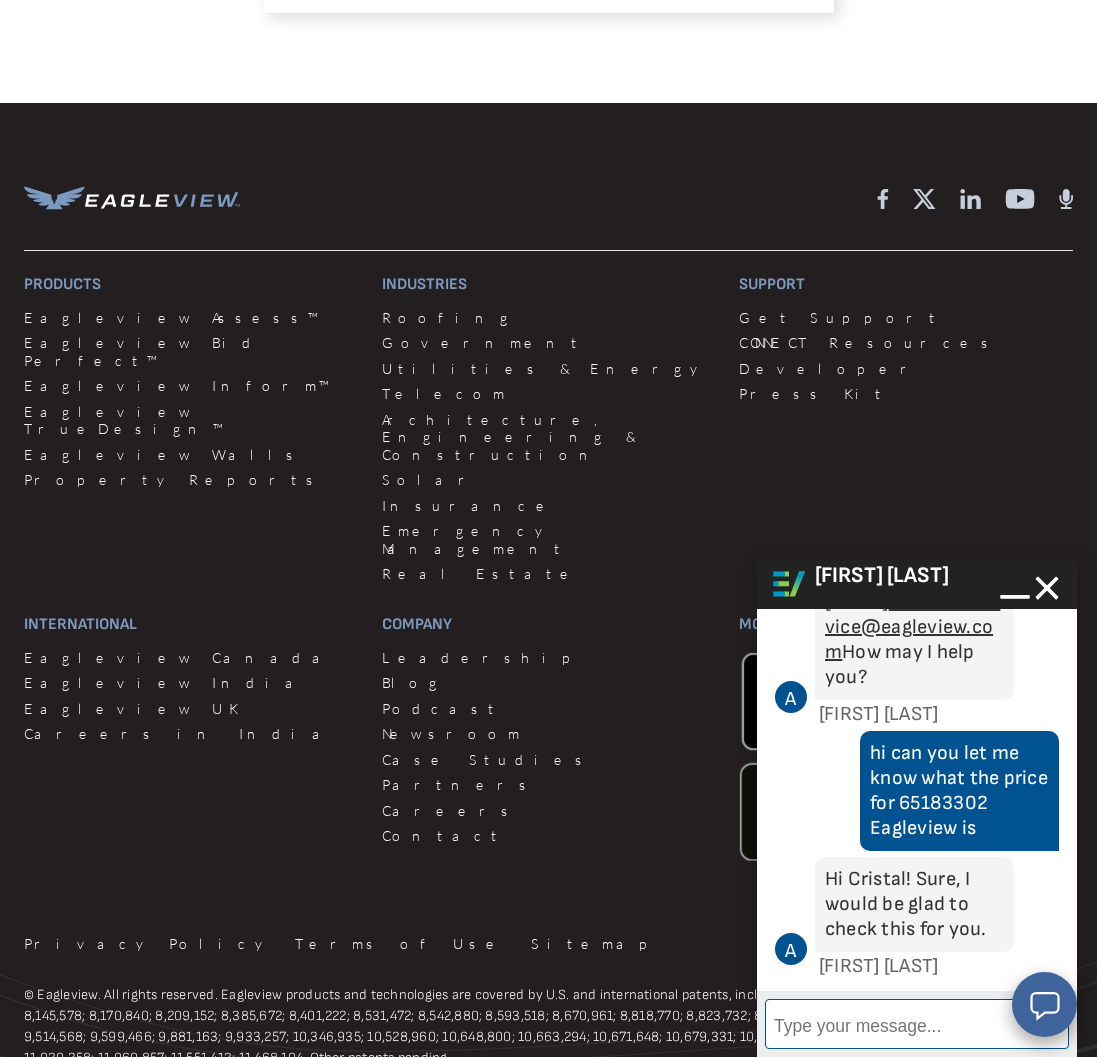 scroll, scrollTop: 615, scrollLeft: 0, axis: vertical 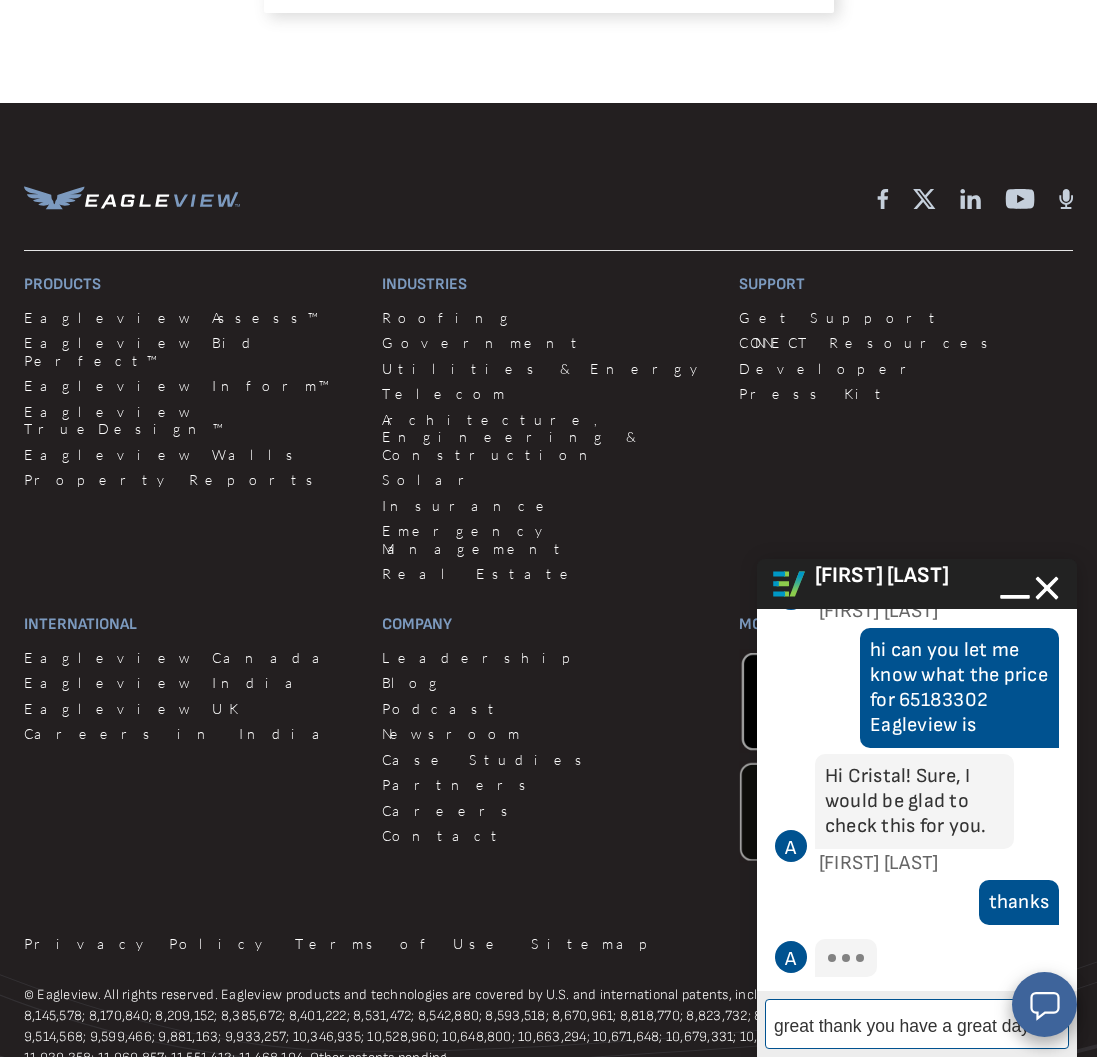type on "great thank you have a great day" 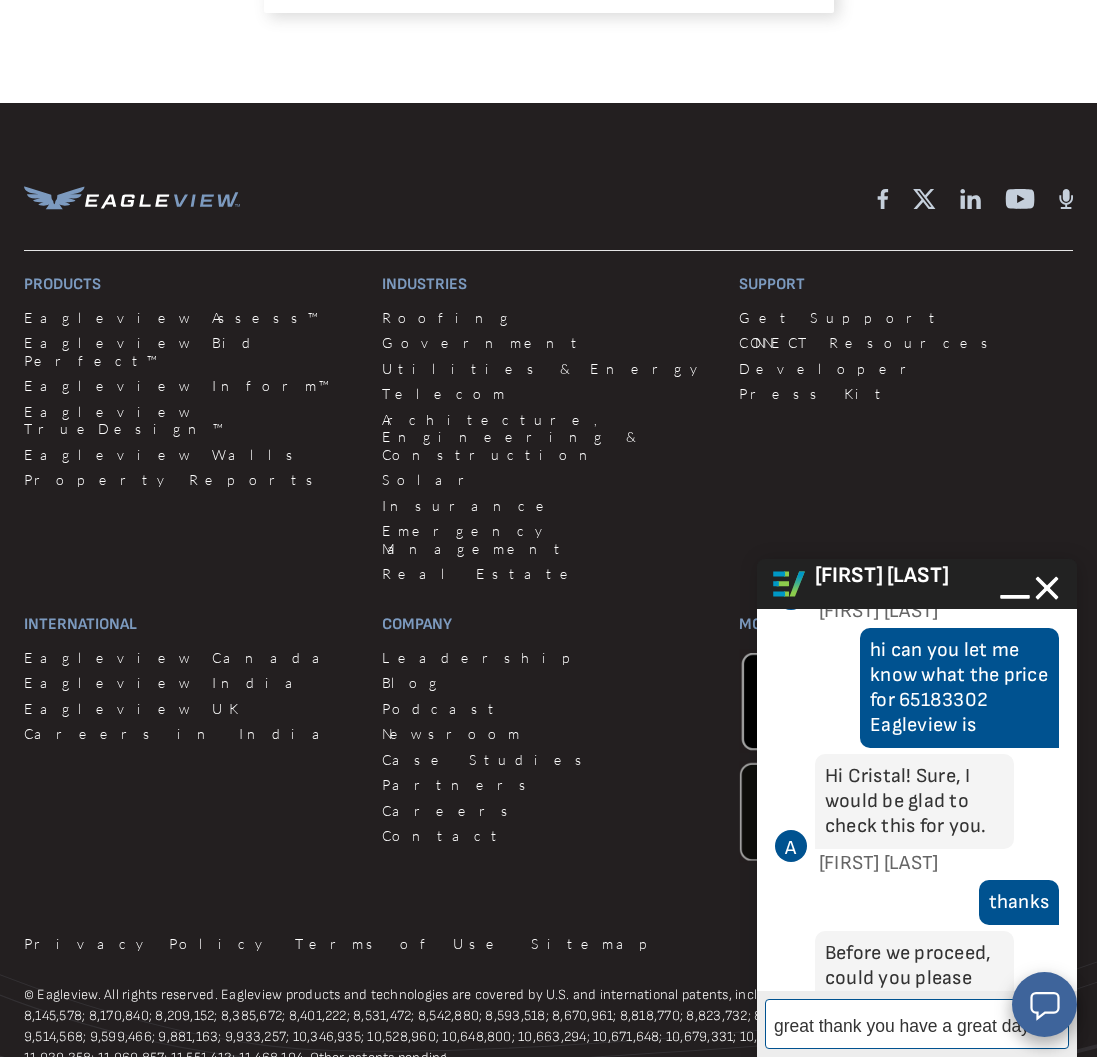 scroll, scrollTop: 916, scrollLeft: 0, axis: vertical 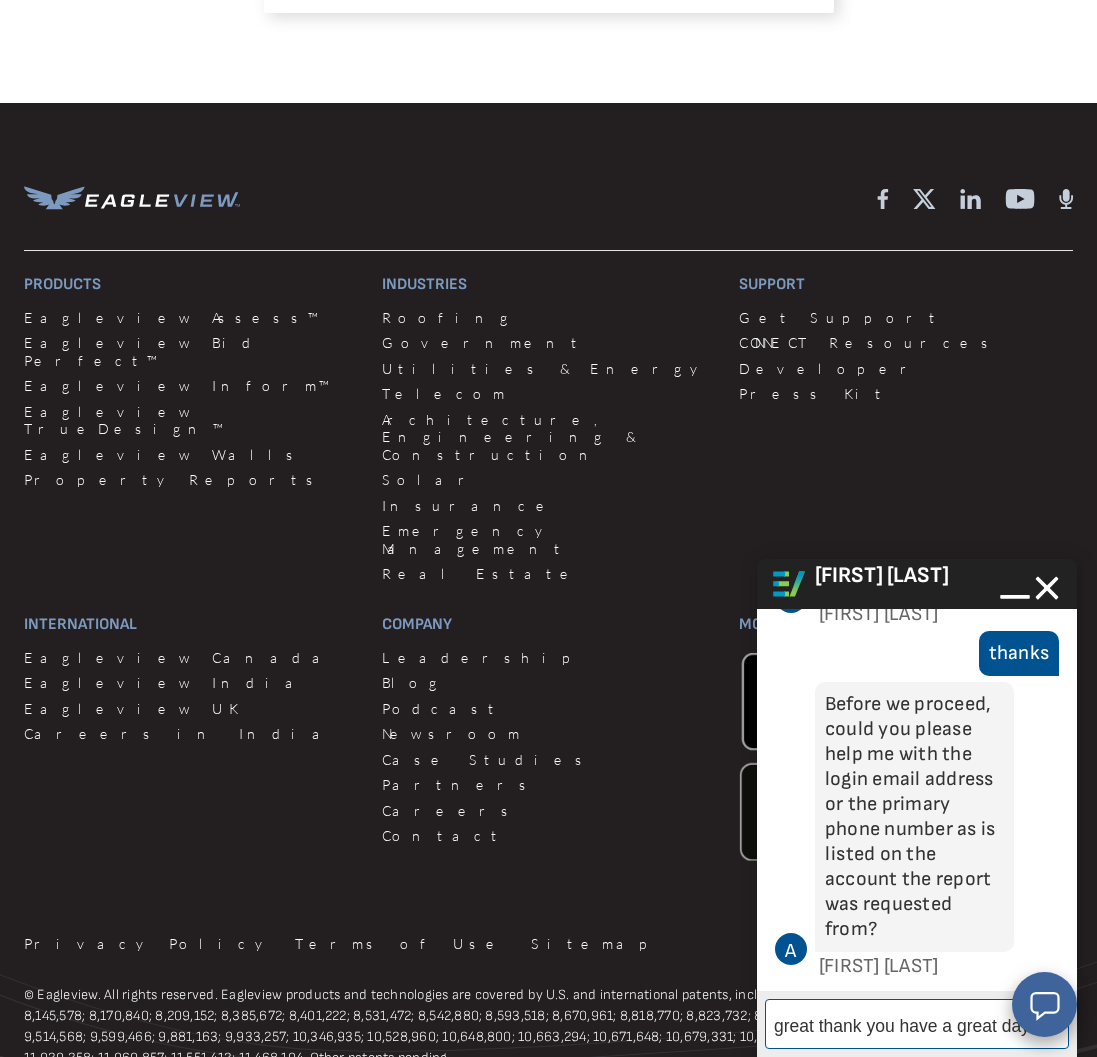 click on "great thank you have a great day" at bounding box center [917, 1024] 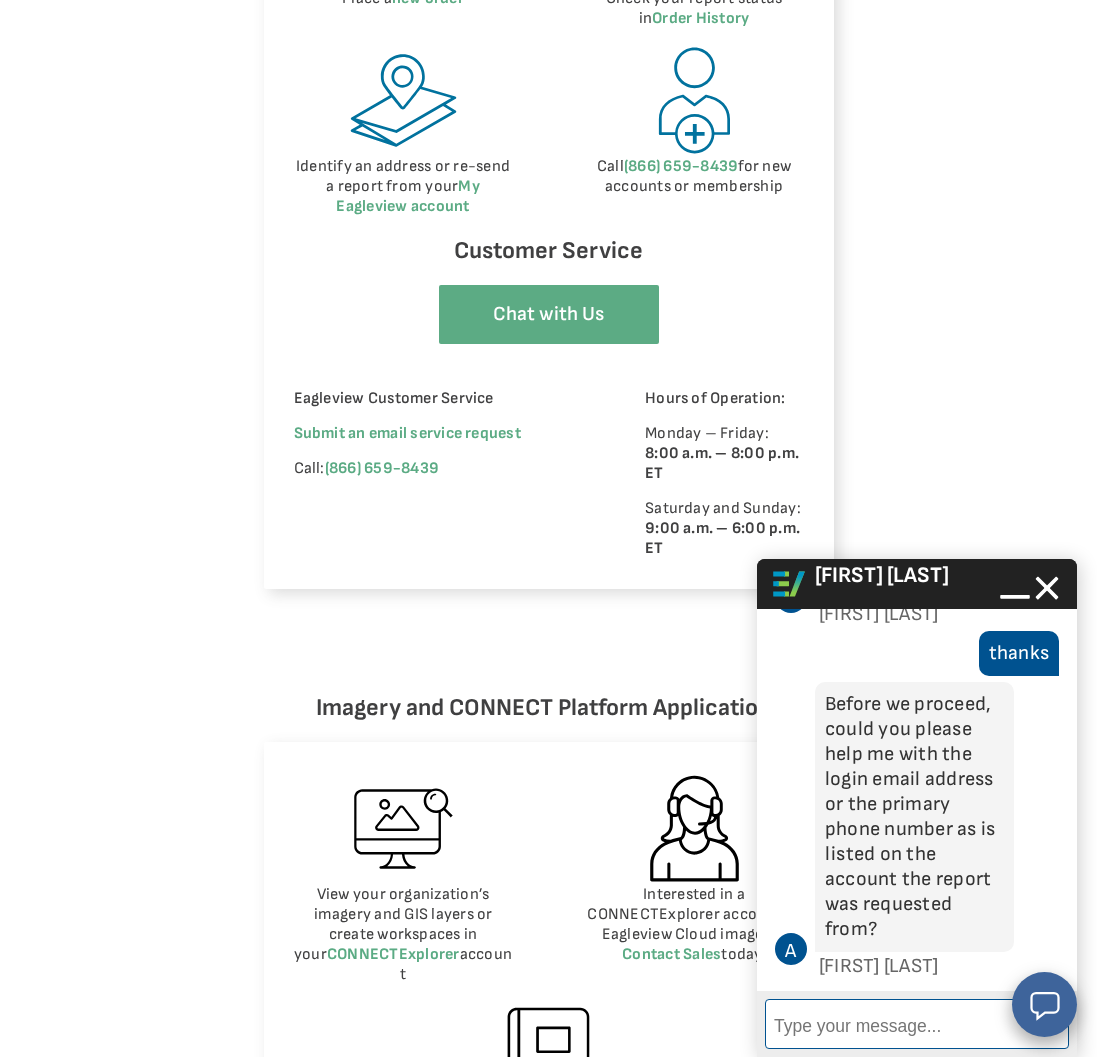 scroll, scrollTop: 1262, scrollLeft: 0, axis: vertical 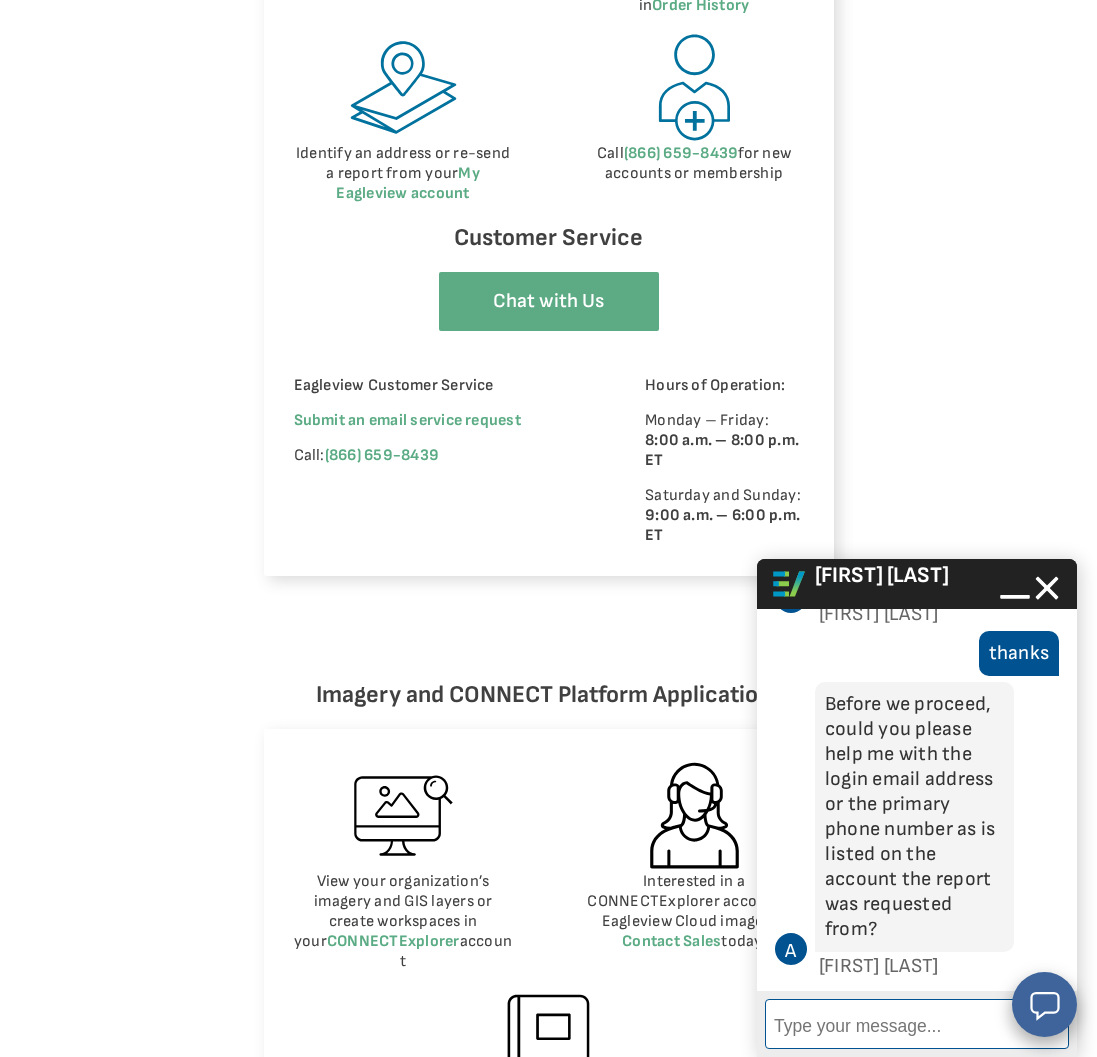 click on "Enter Message" at bounding box center (917, 1024) 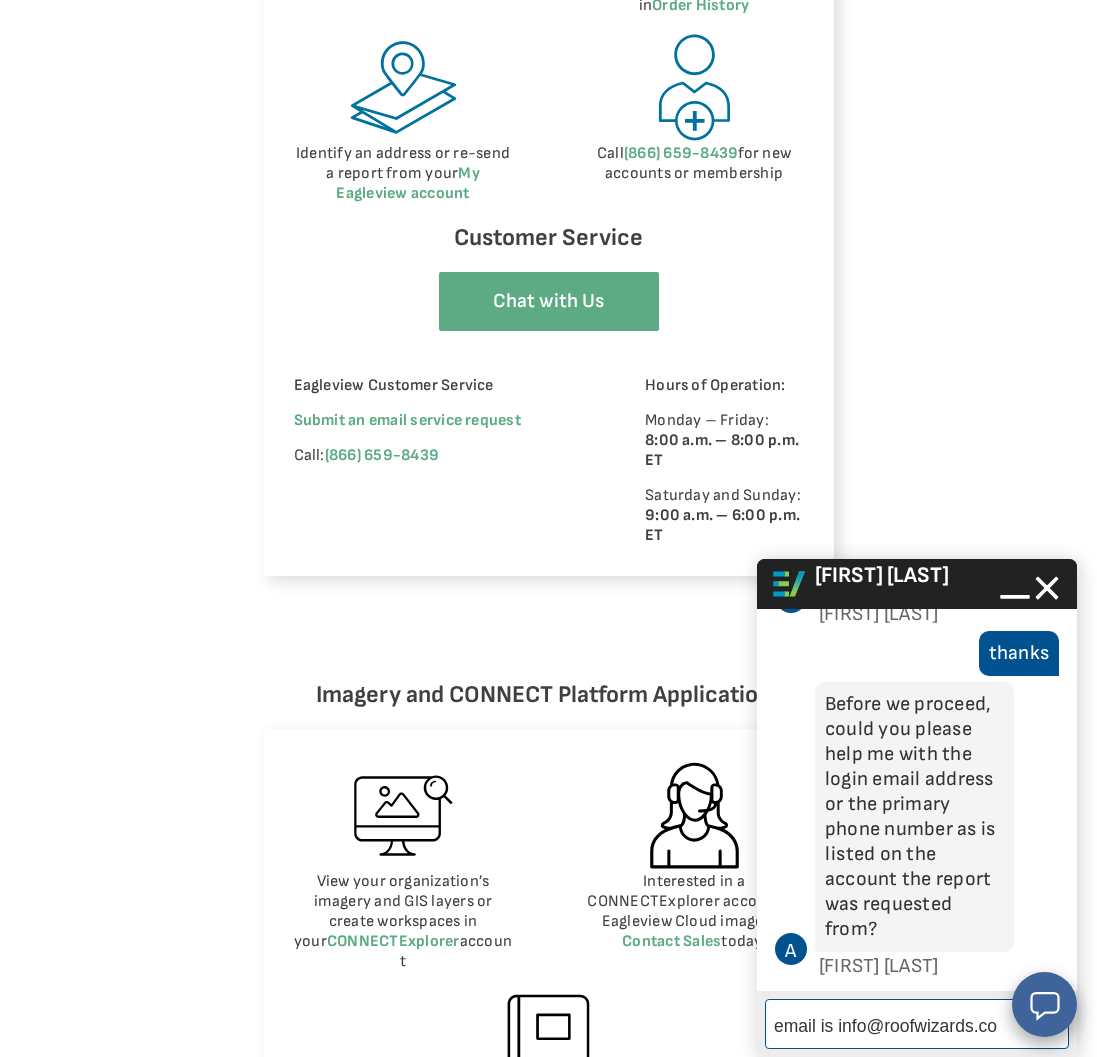 type on "email is info@[EXAMPLE.COM]" 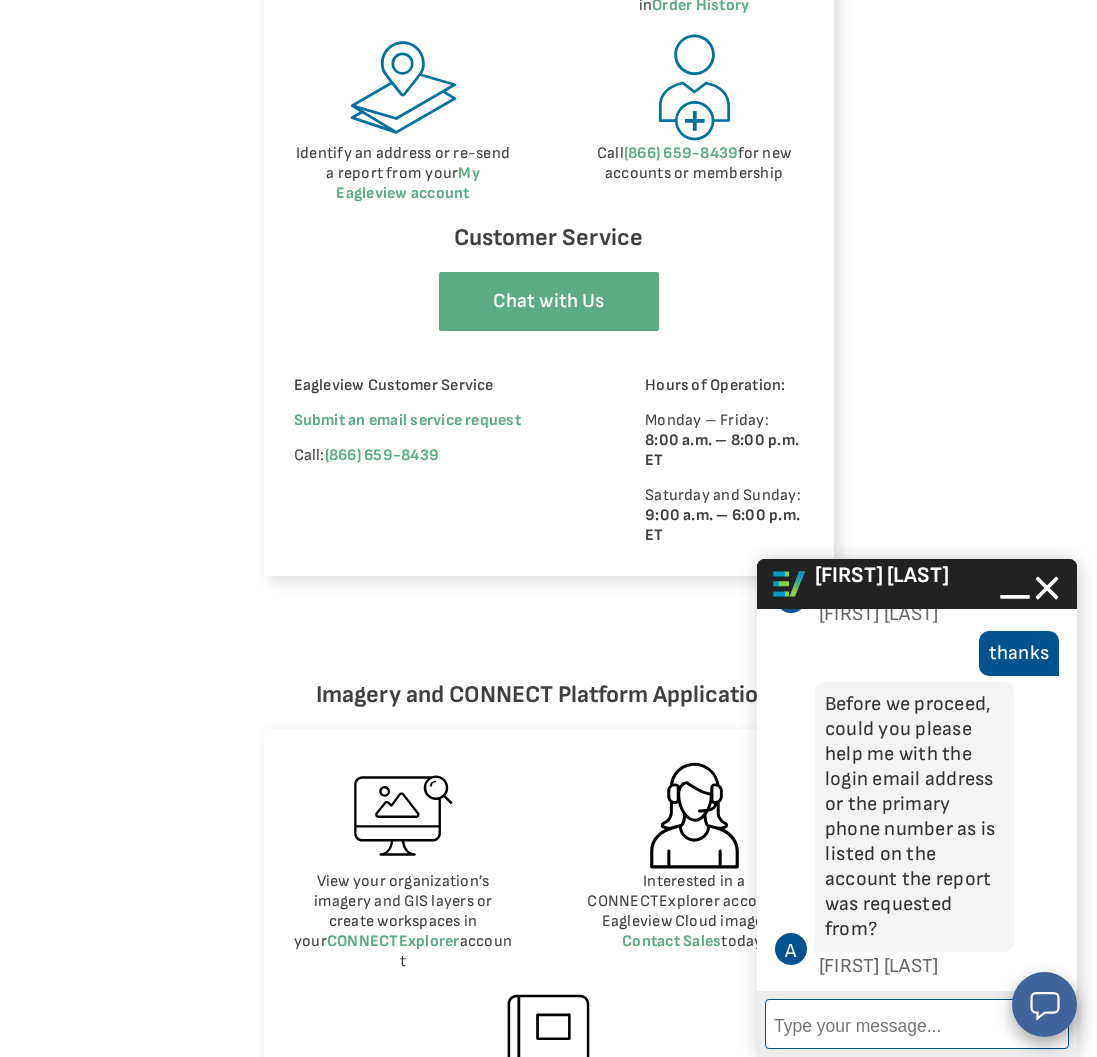 scroll, scrollTop: 1017, scrollLeft: 0, axis: vertical 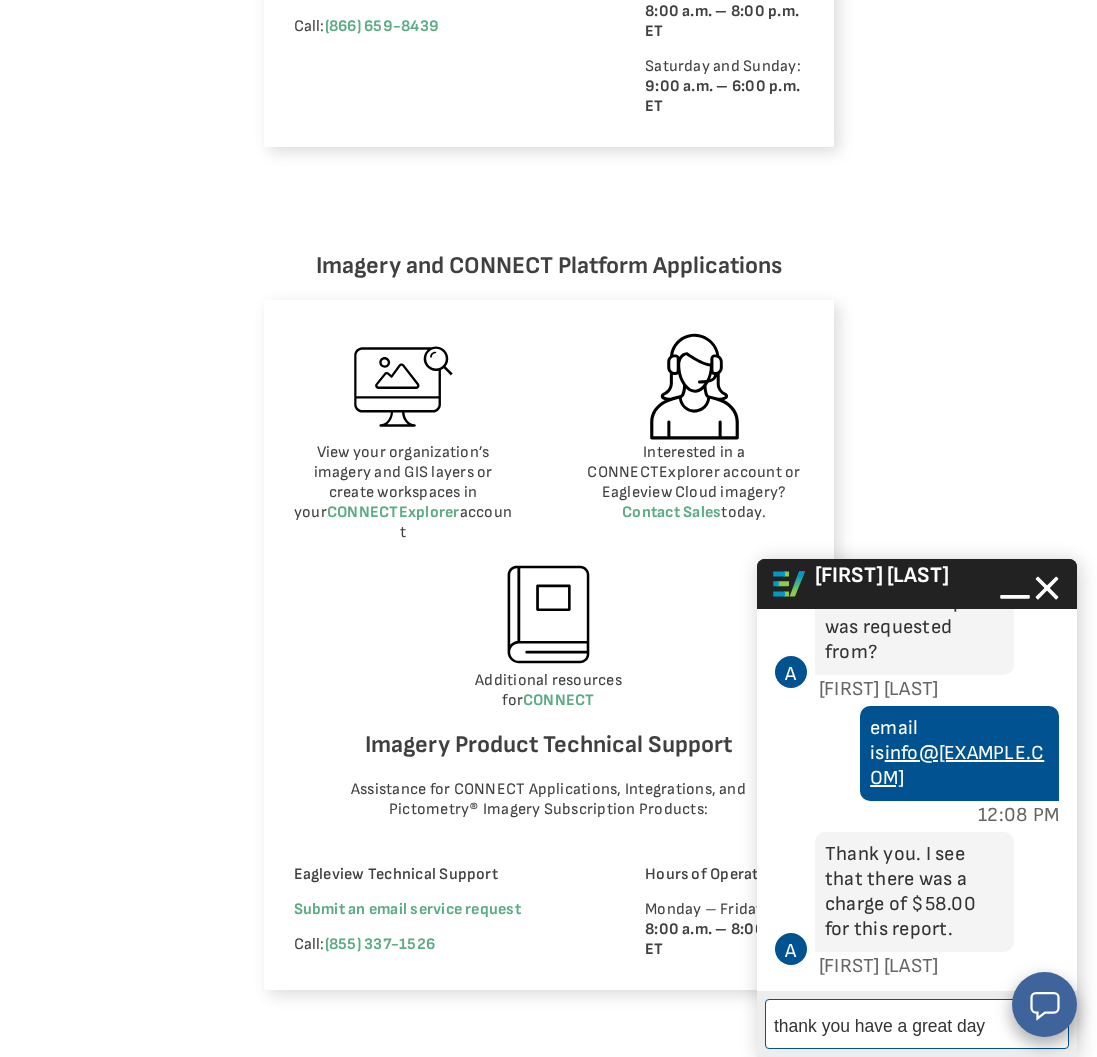 type on "thank you have a great day" 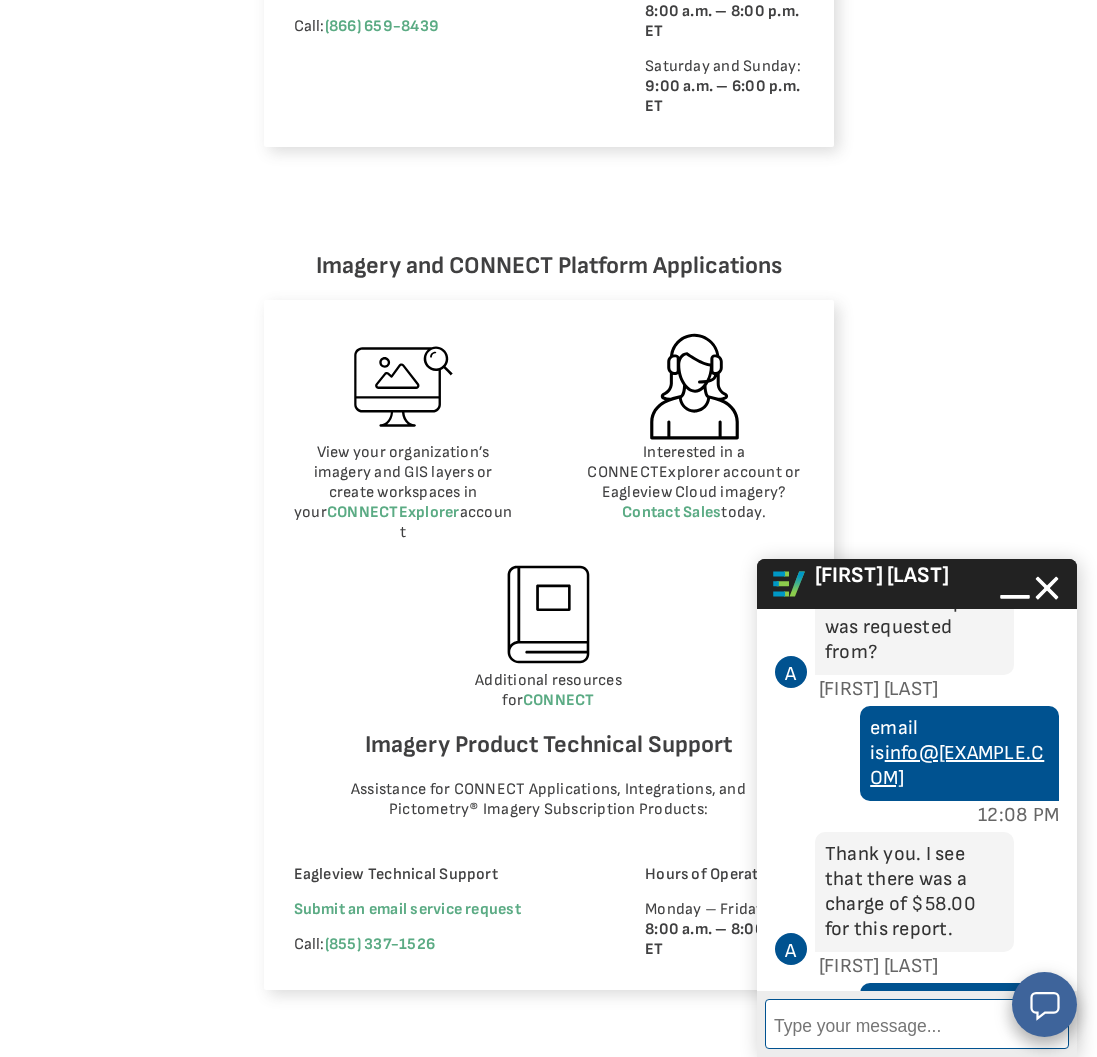 scroll, scrollTop: 1294, scrollLeft: 0, axis: vertical 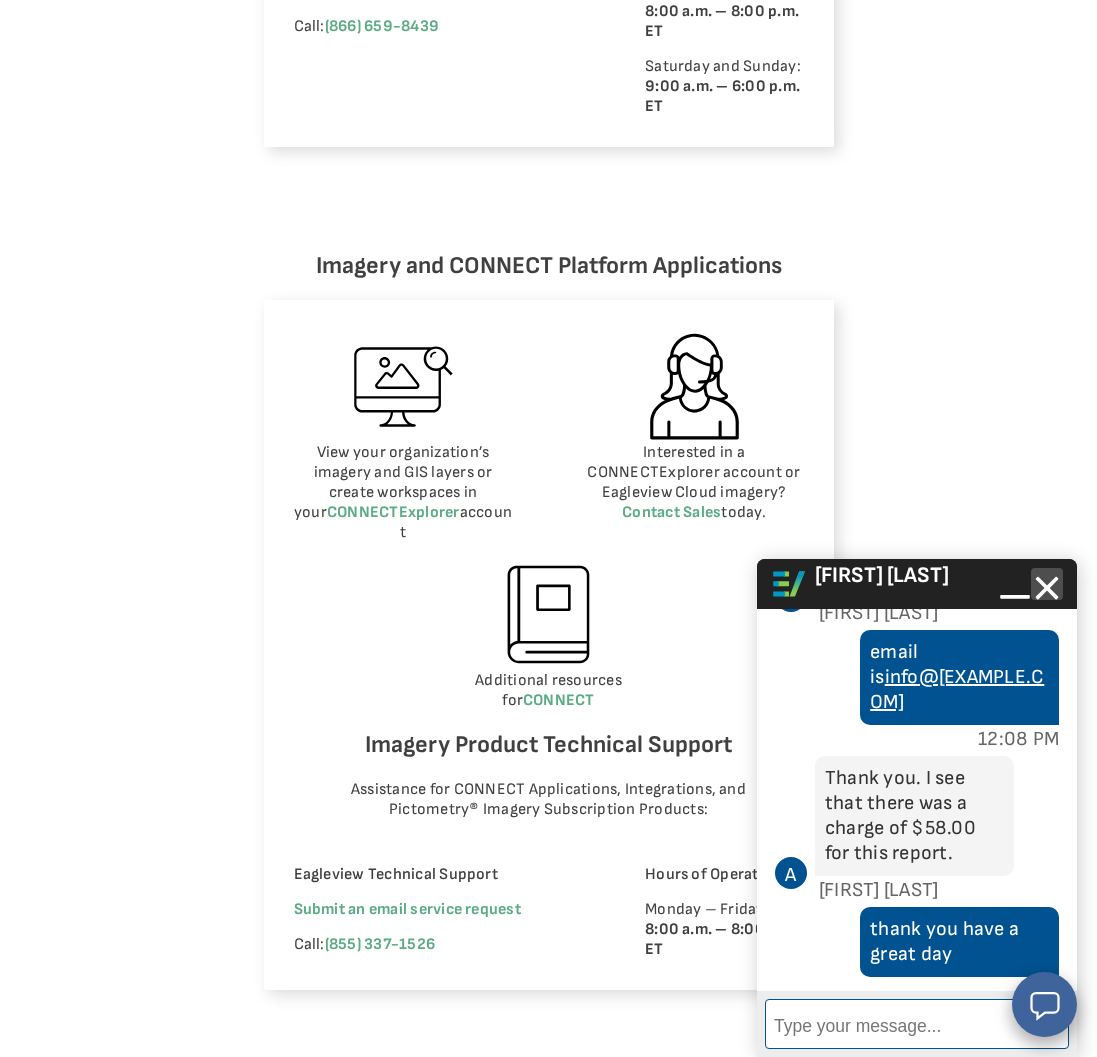 click 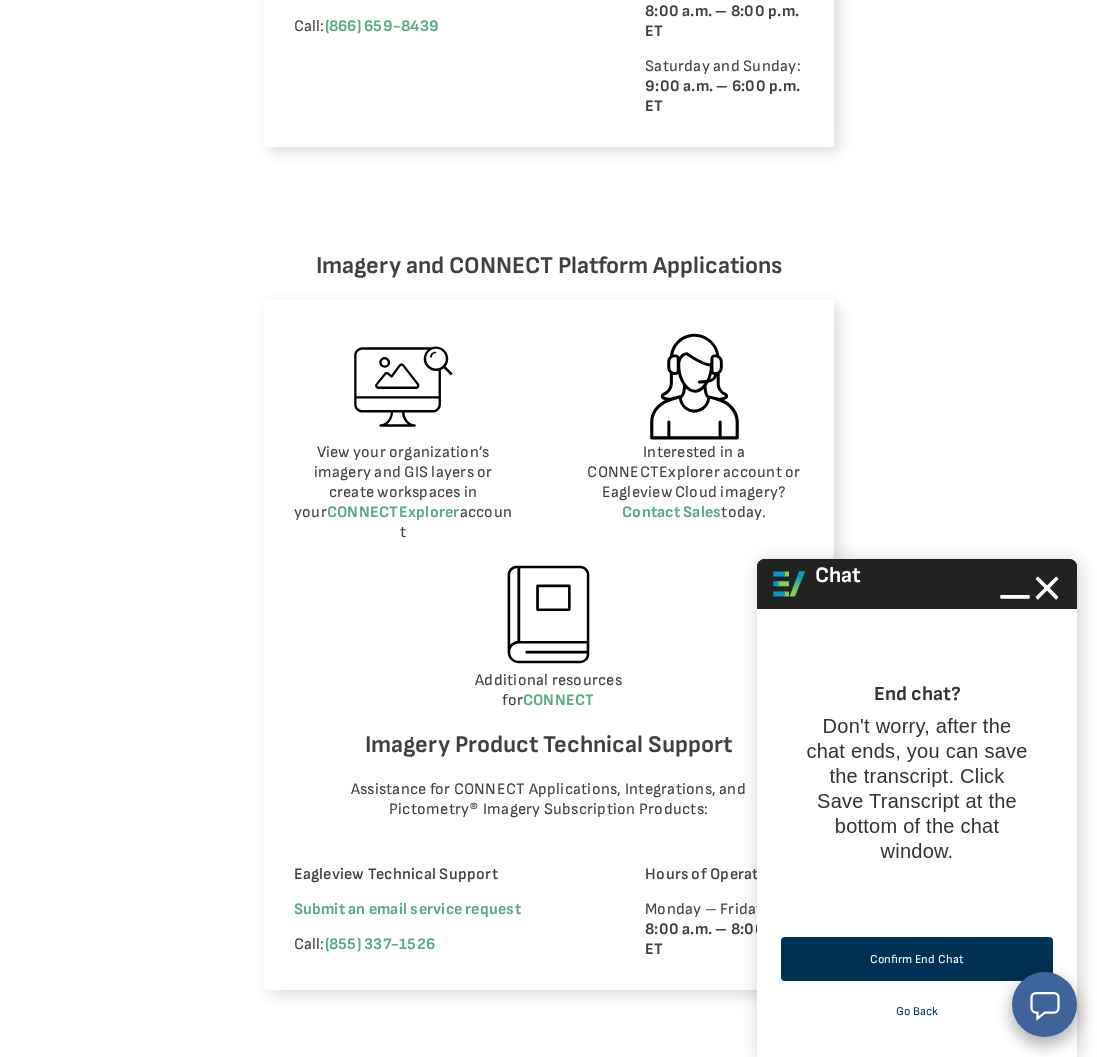 click on "Confirm End Chat" at bounding box center (917, 959) 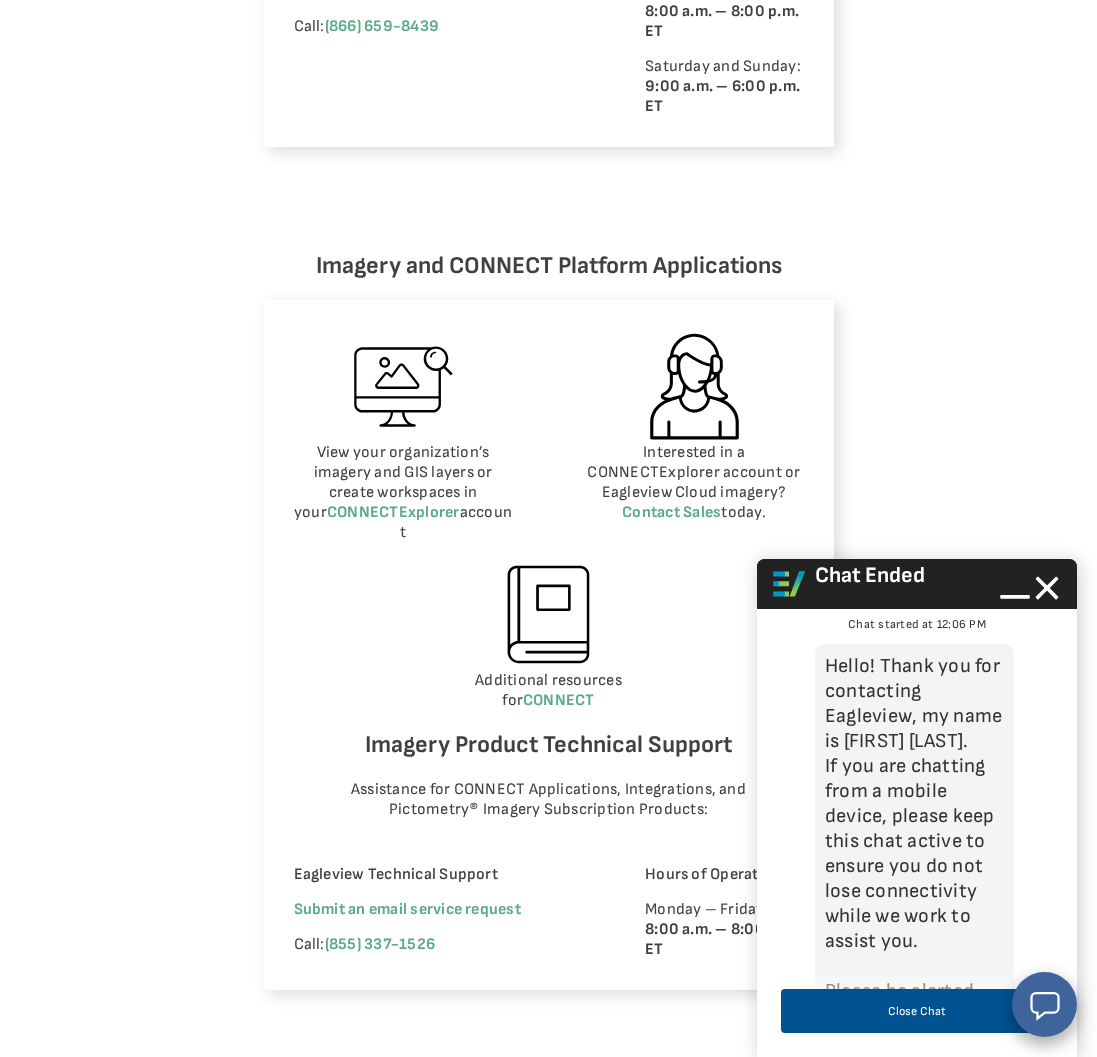 scroll, scrollTop: 1337, scrollLeft: 0, axis: vertical 